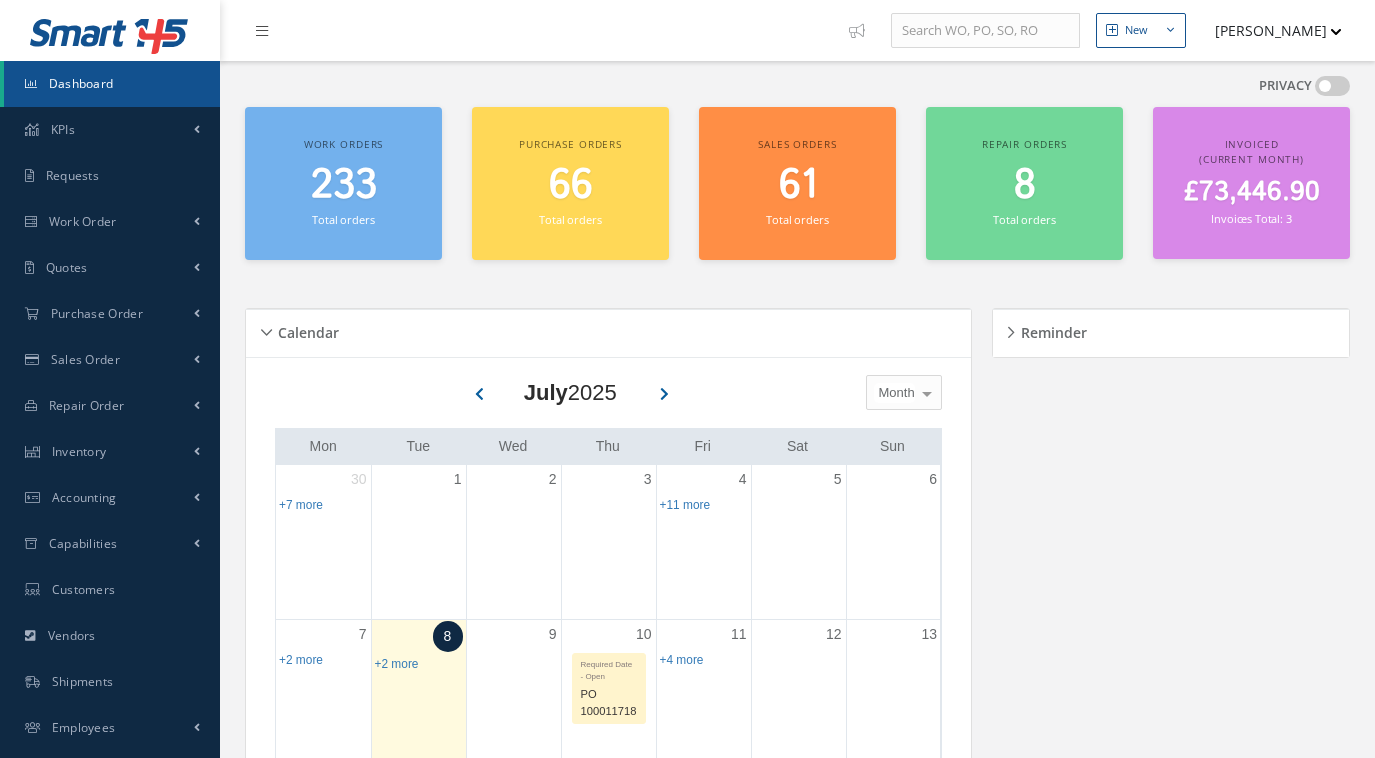 scroll, scrollTop: 0, scrollLeft: 0, axis: both 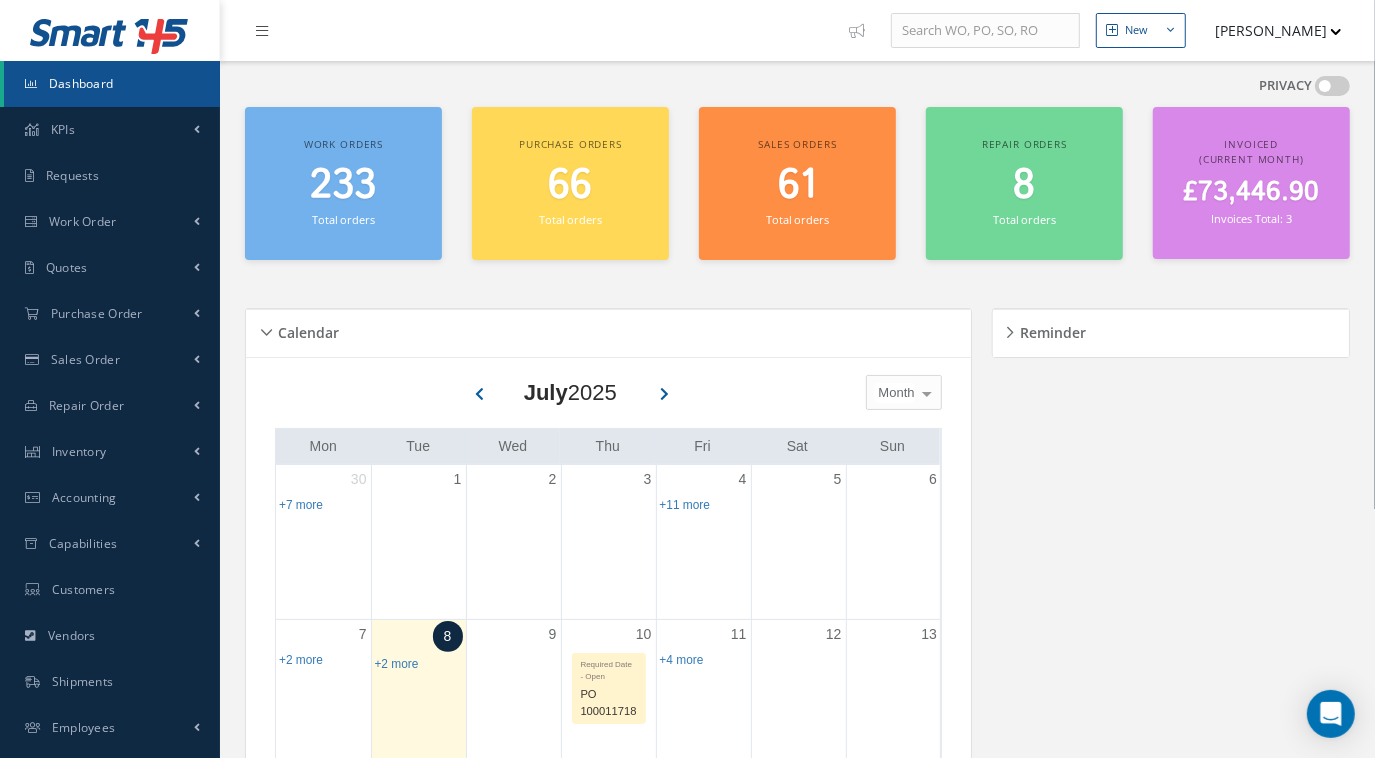 click on "Work orders   233   Total orders" at bounding box center (343, 183) 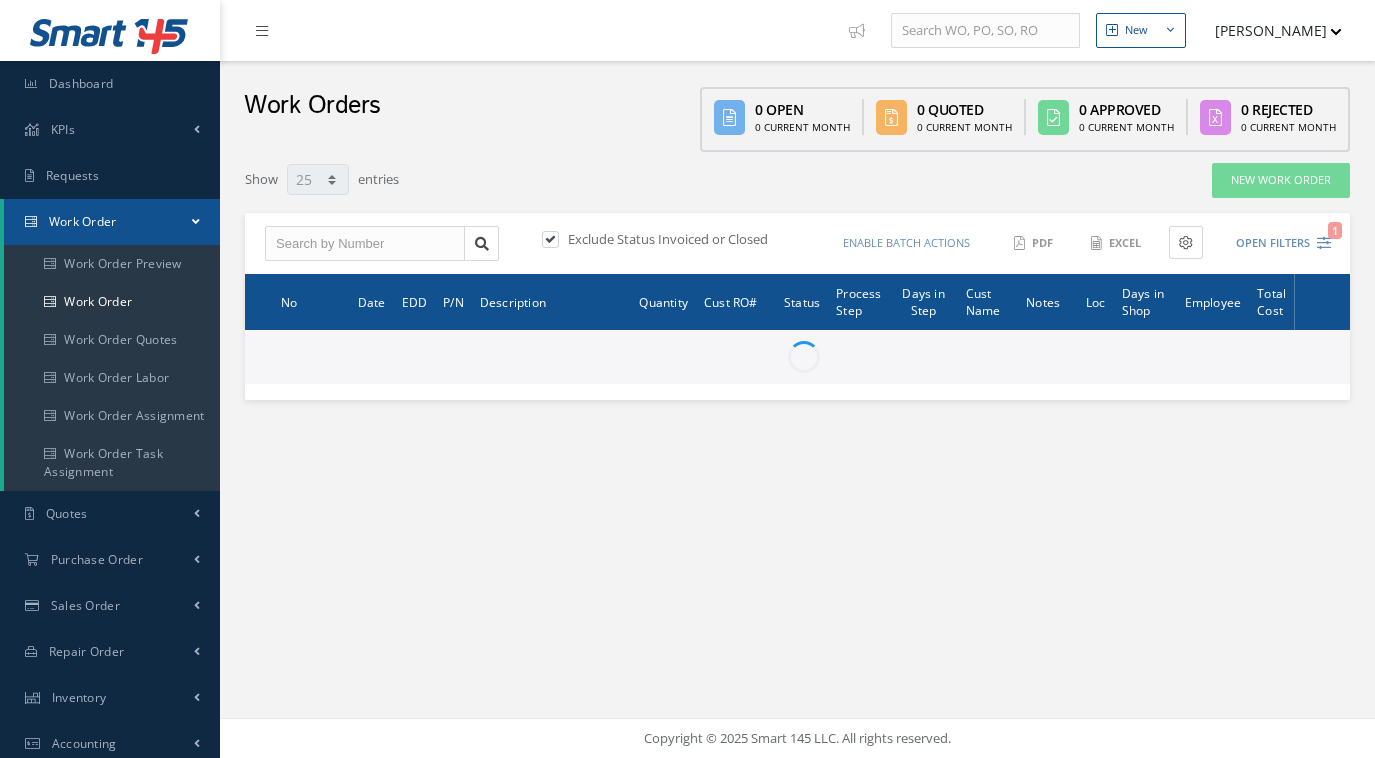 select on "25" 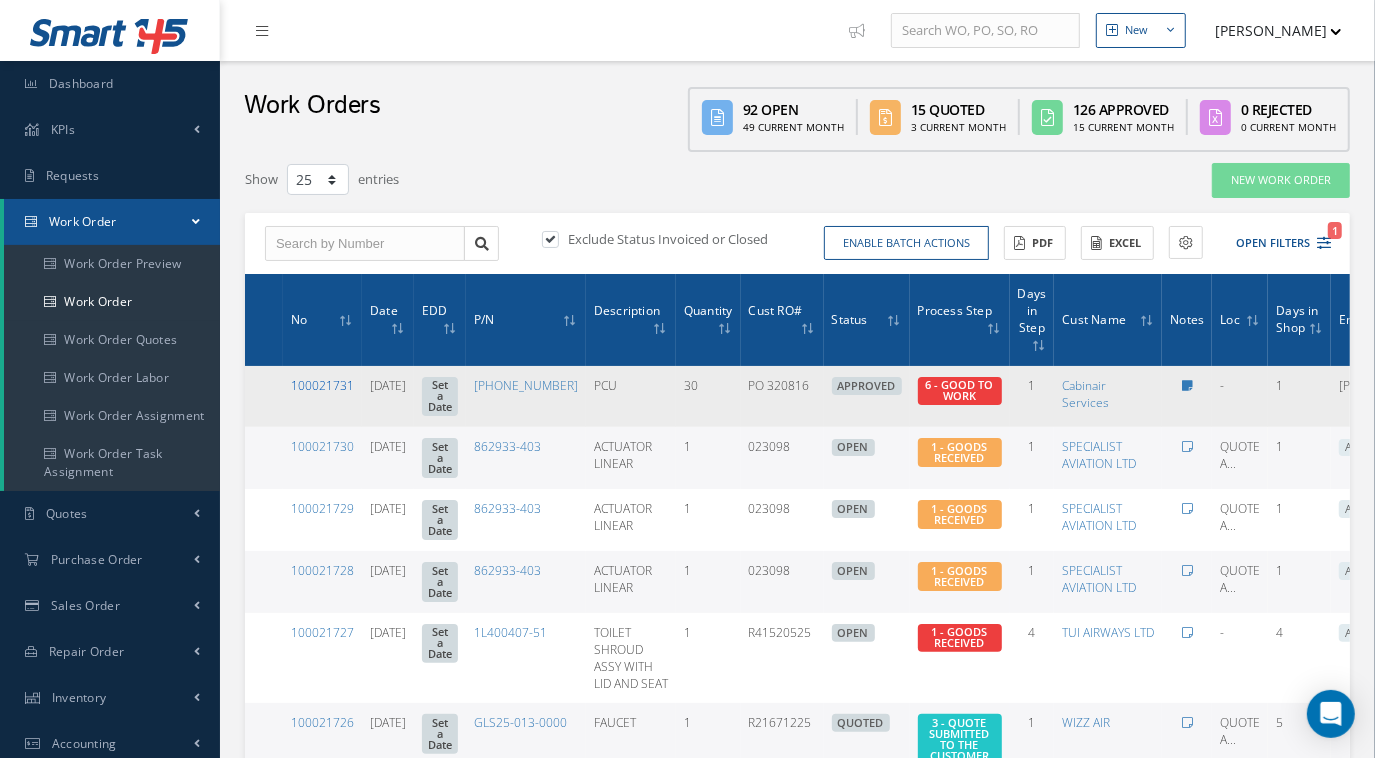 click on "100021731" at bounding box center (322, 385) 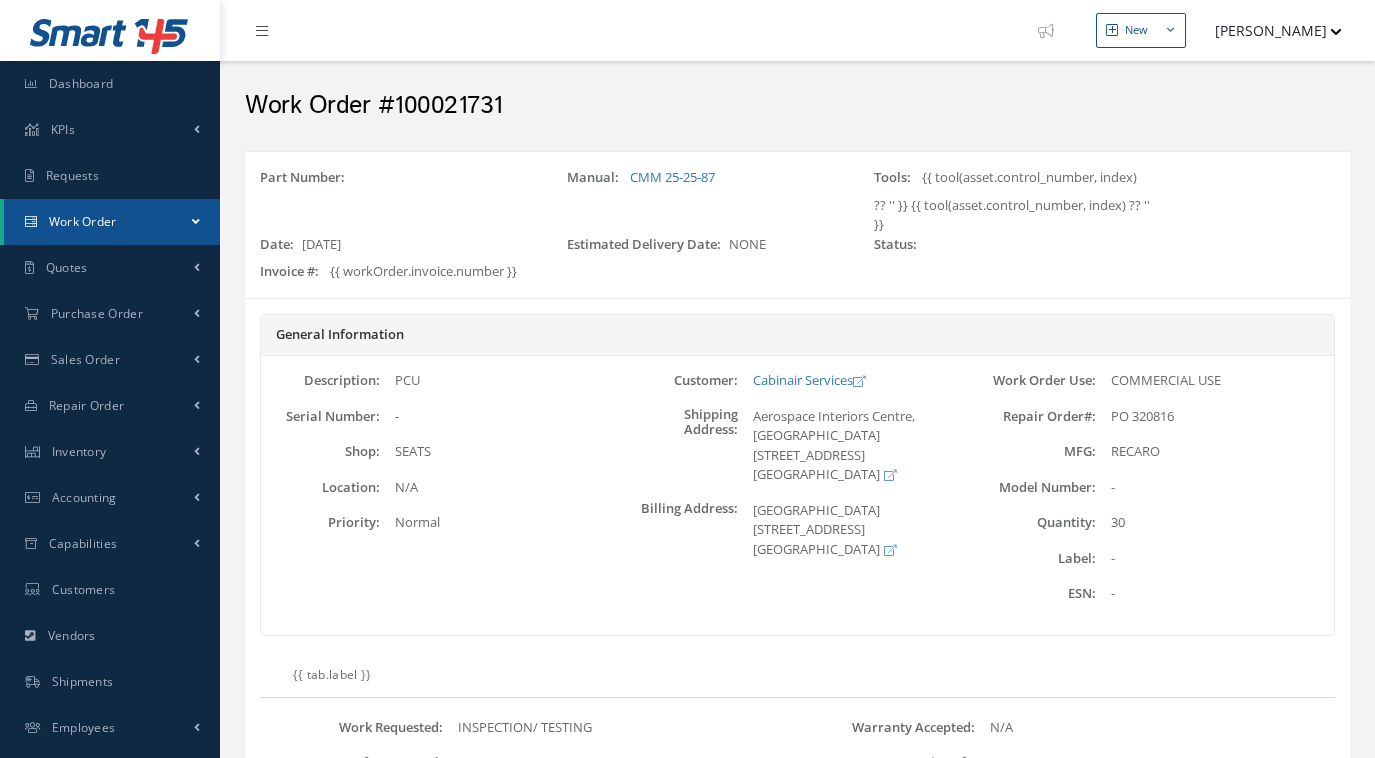 scroll, scrollTop: 0, scrollLeft: 0, axis: both 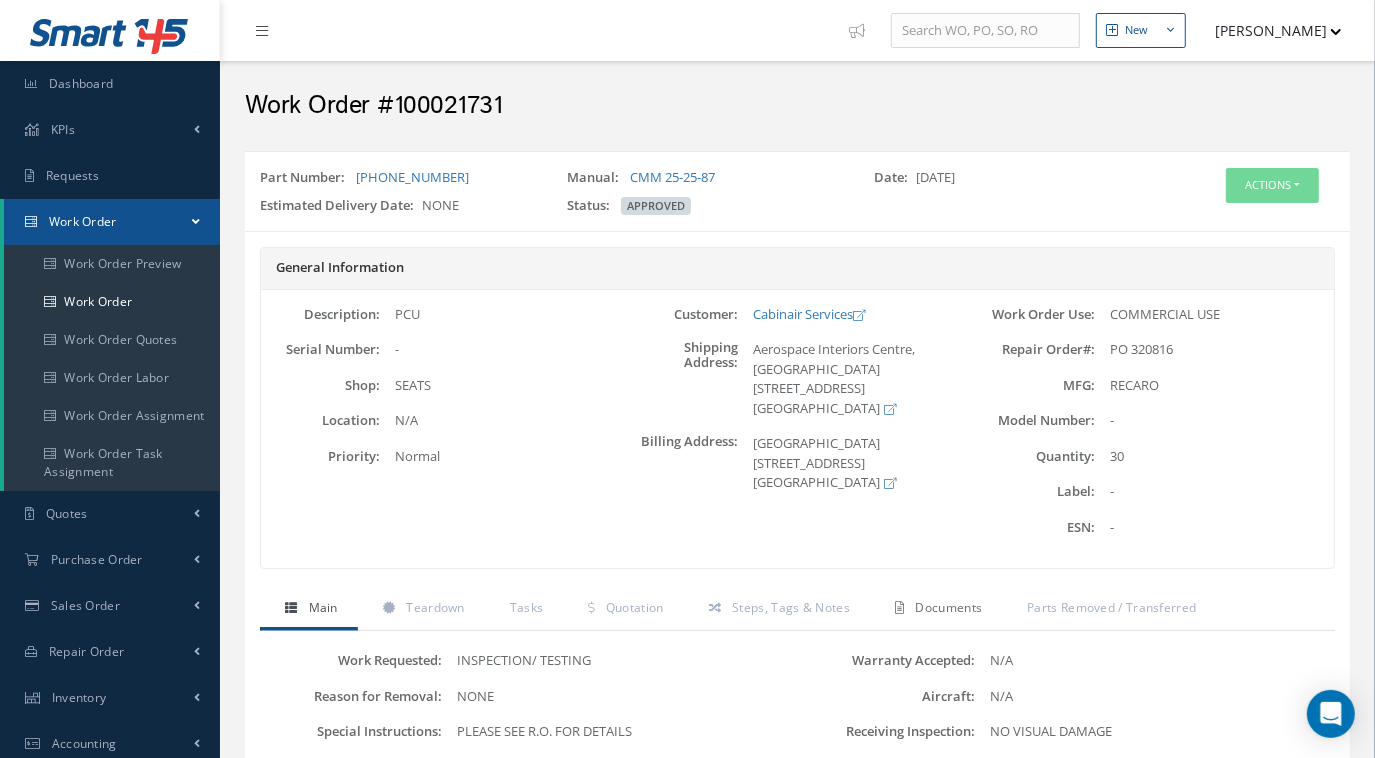 click on "Documents" at bounding box center (949, 607) 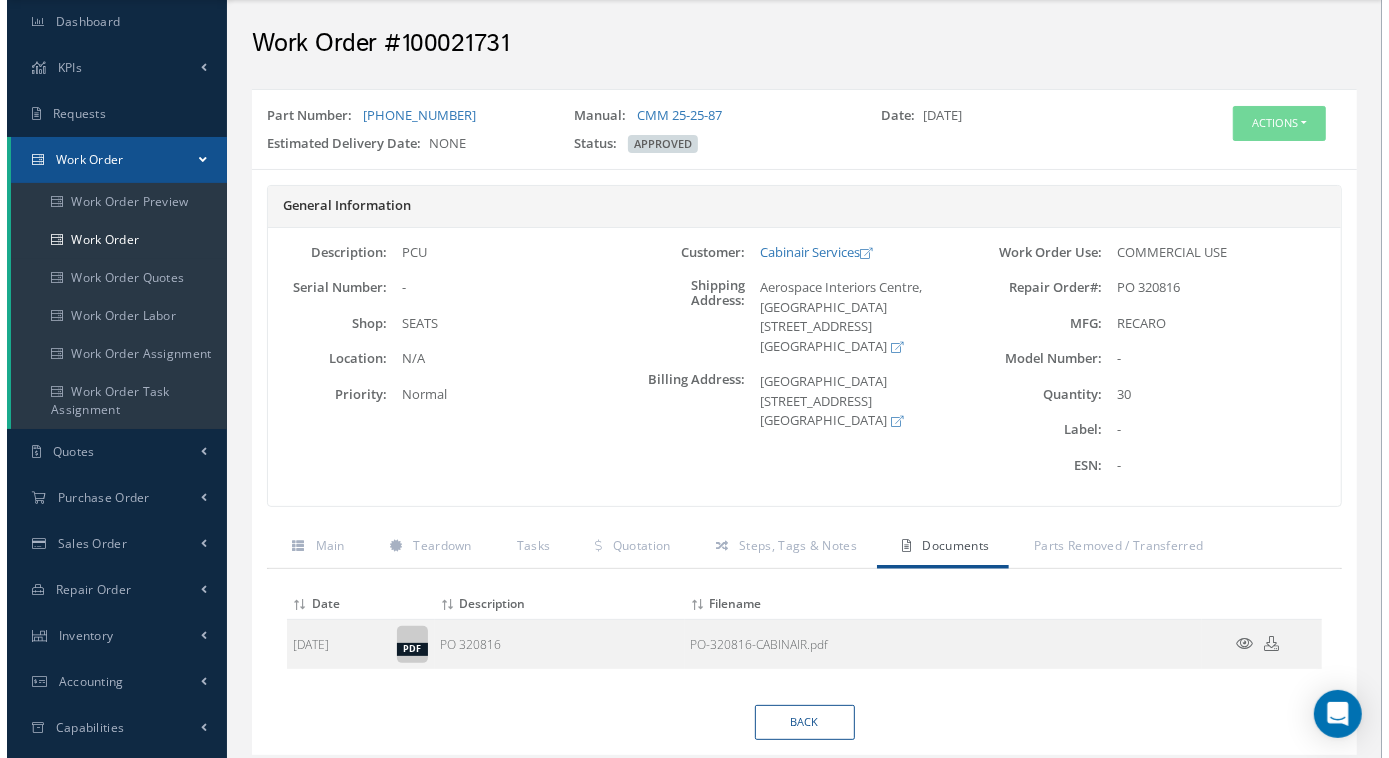 scroll, scrollTop: 90, scrollLeft: 0, axis: vertical 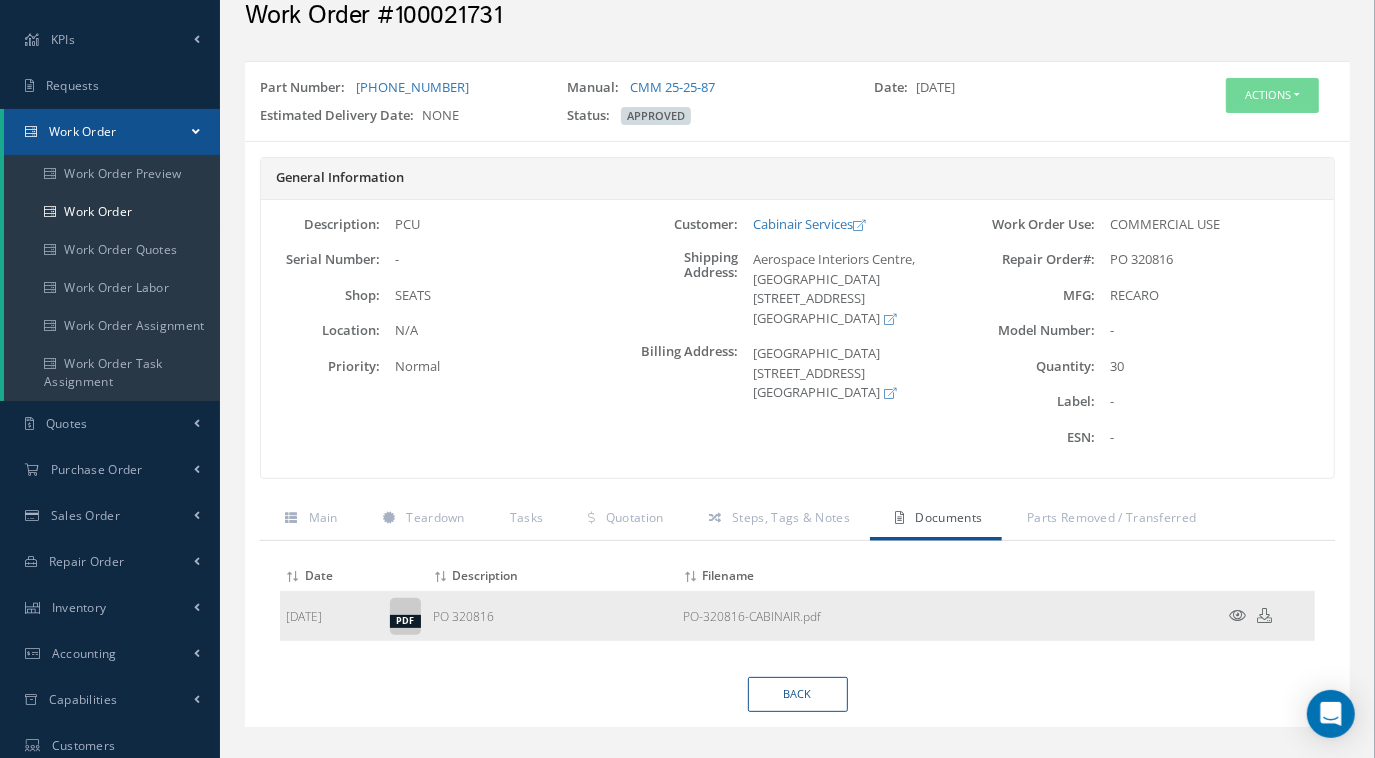 click at bounding box center (1255, 617) 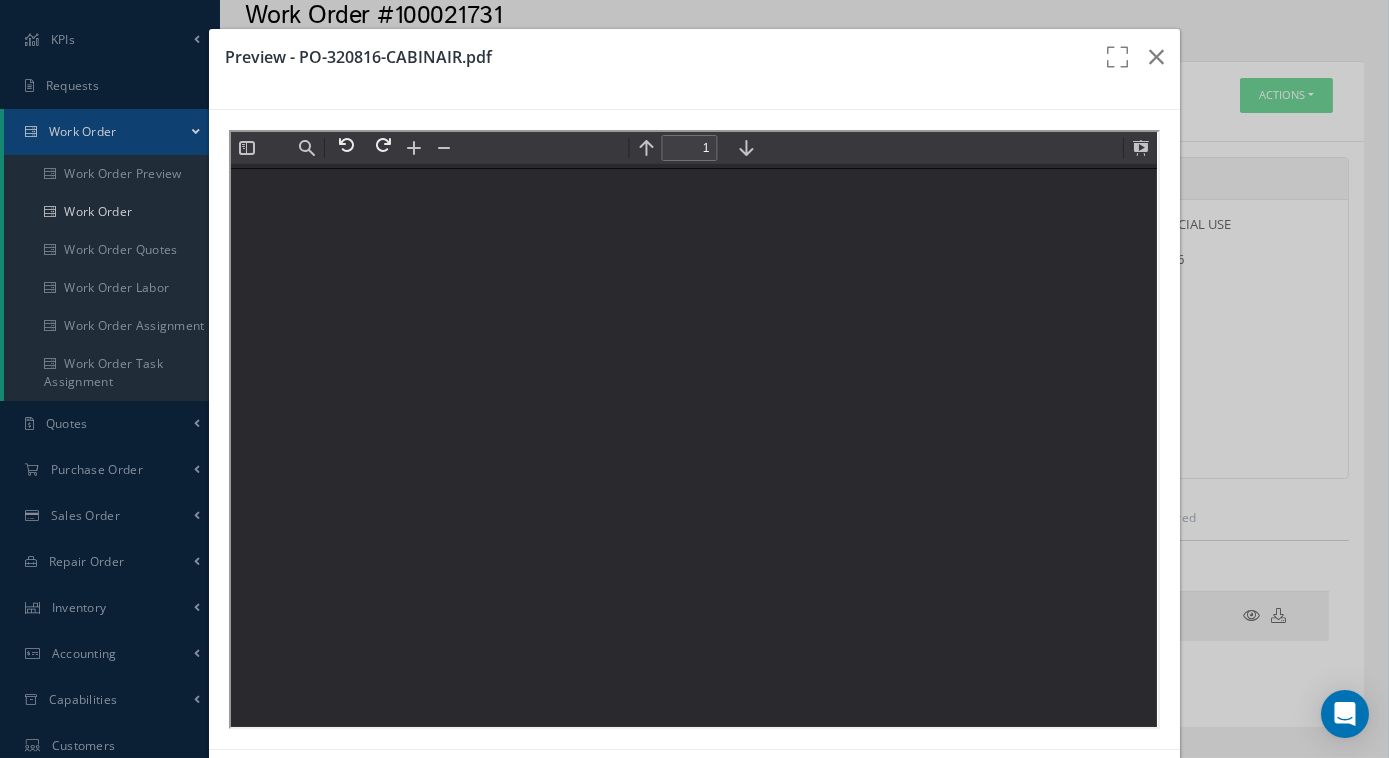 scroll, scrollTop: 0, scrollLeft: 0, axis: both 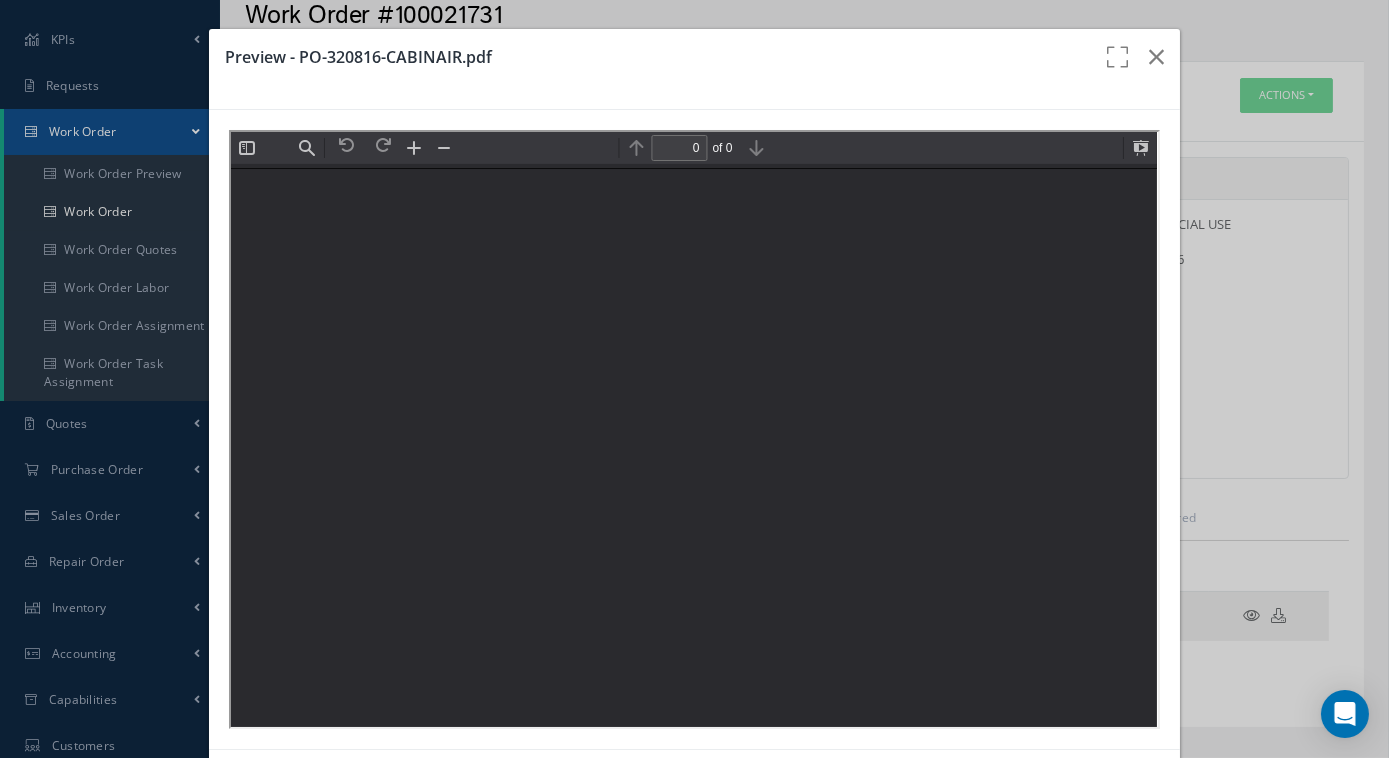 type on "1" 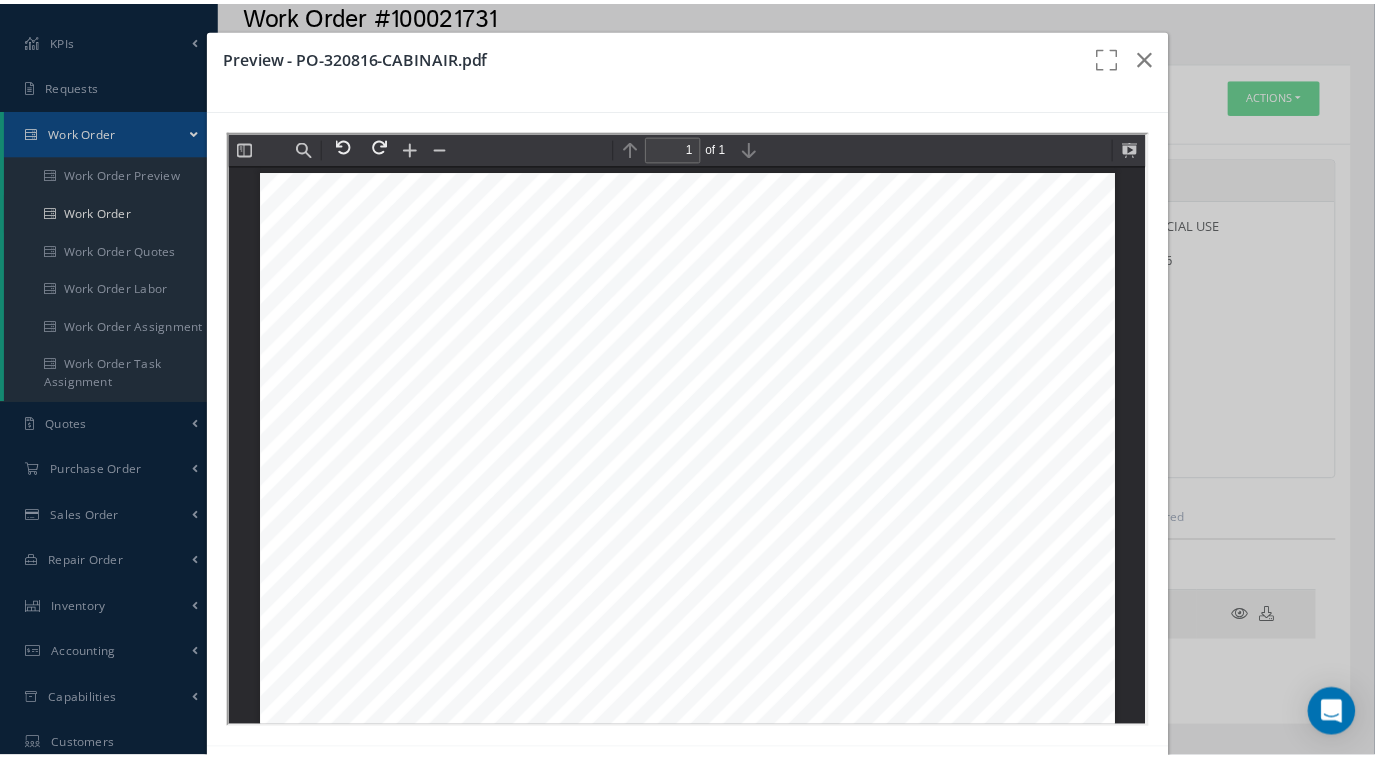 scroll, scrollTop: 0, scrollLeft: 0, axis: both 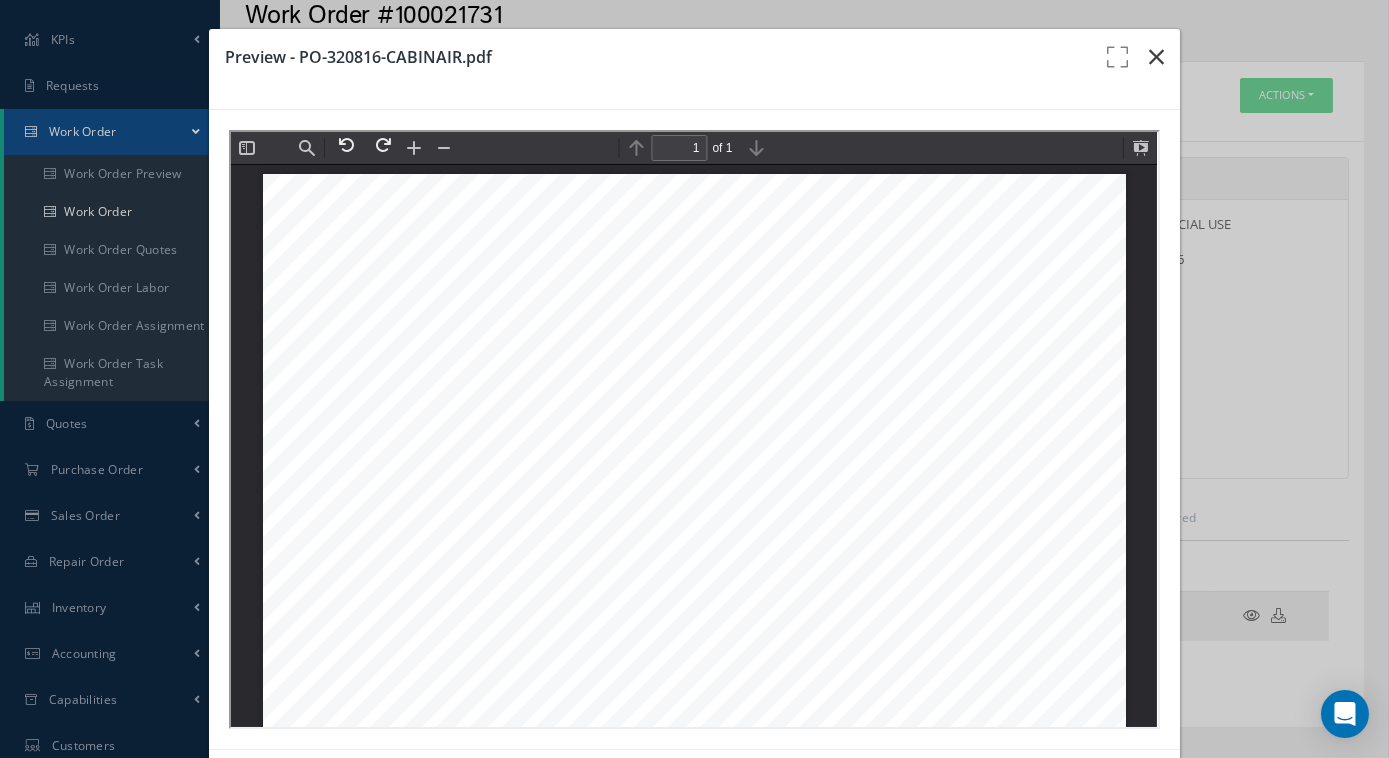 click at bounding box center [1156, 57] 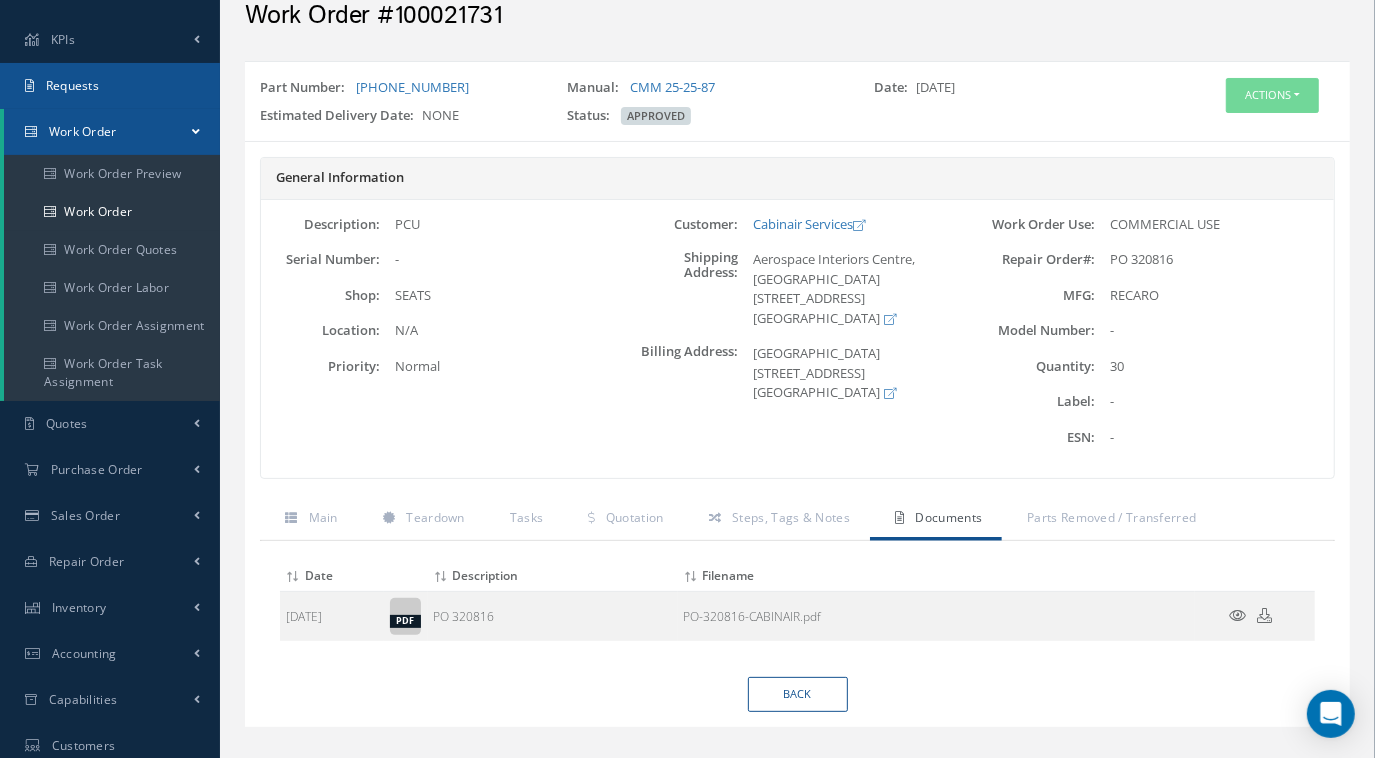 scroll, scrollTop: 0, scrollLeft: 0, axis: both 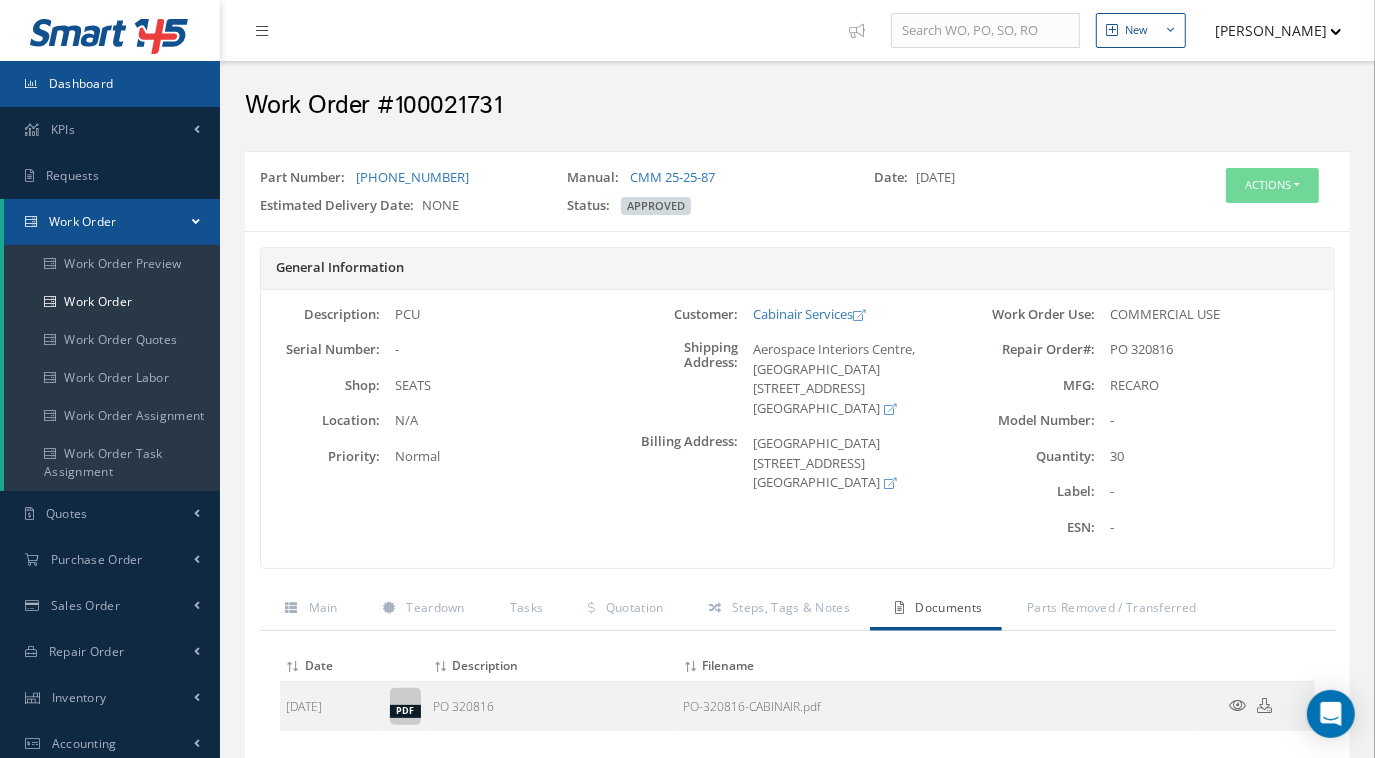 click on "Dashboard" at bounding box center [110, 84] 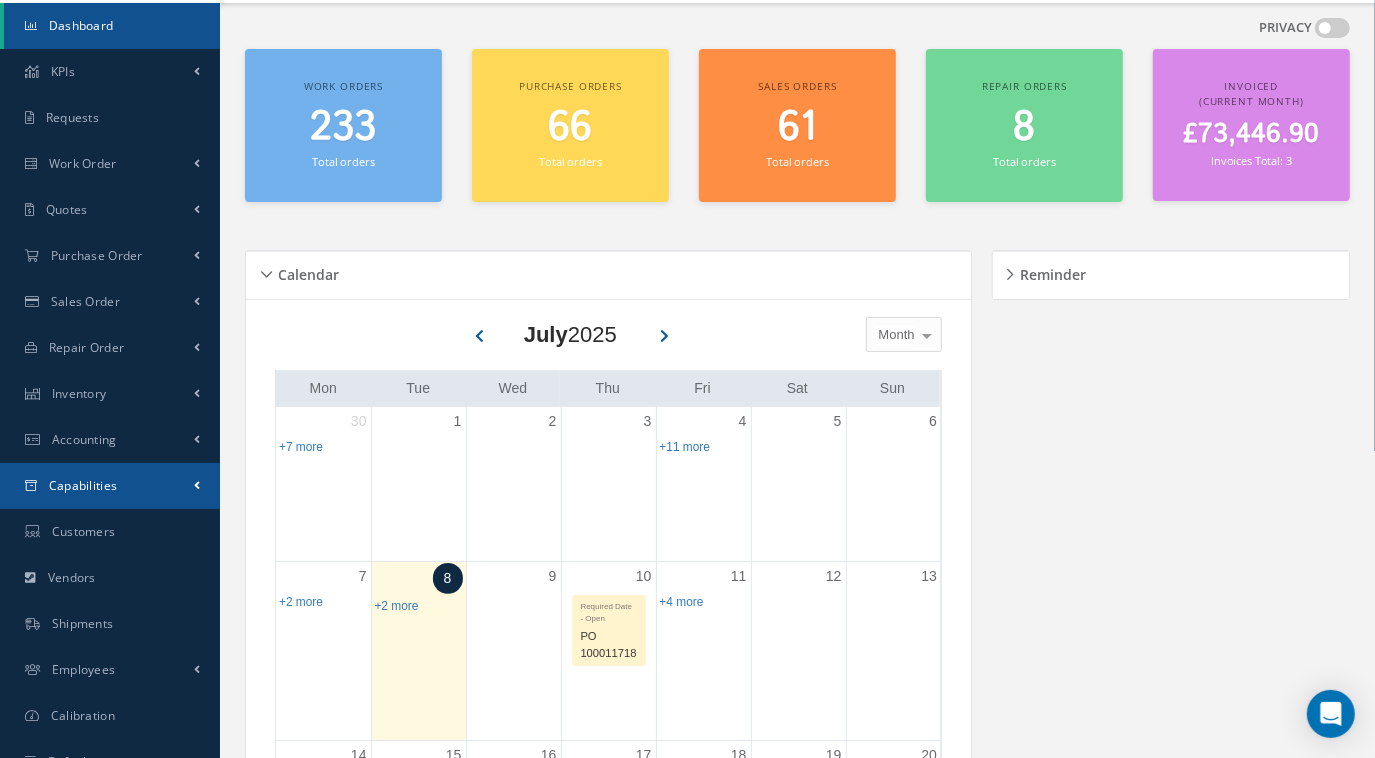scroll, scrollTop: 90, scrollLeft: 0, axis: vertical 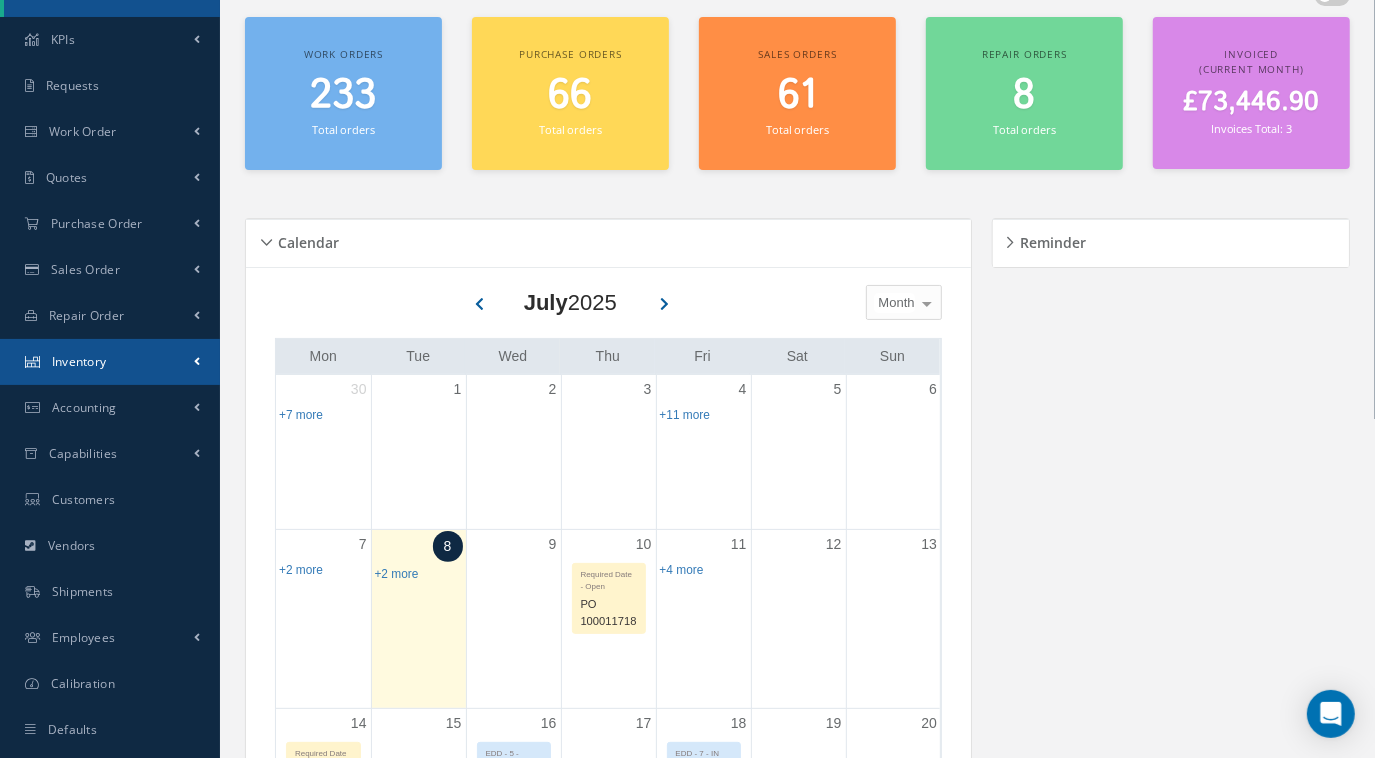 click on "Inventory" at bounding box center (110, 362) 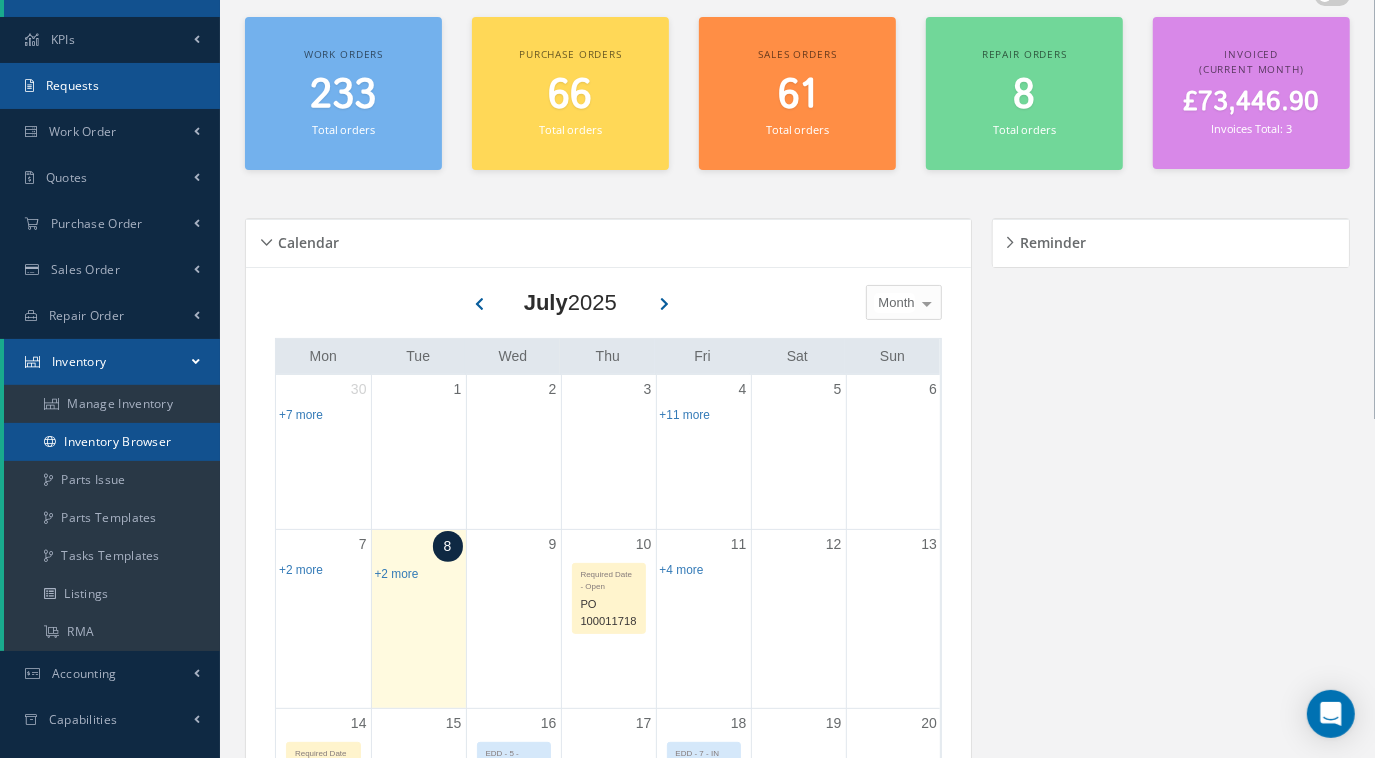 scroll, scrollTop: 0, scrollLeft: 0, axis: both 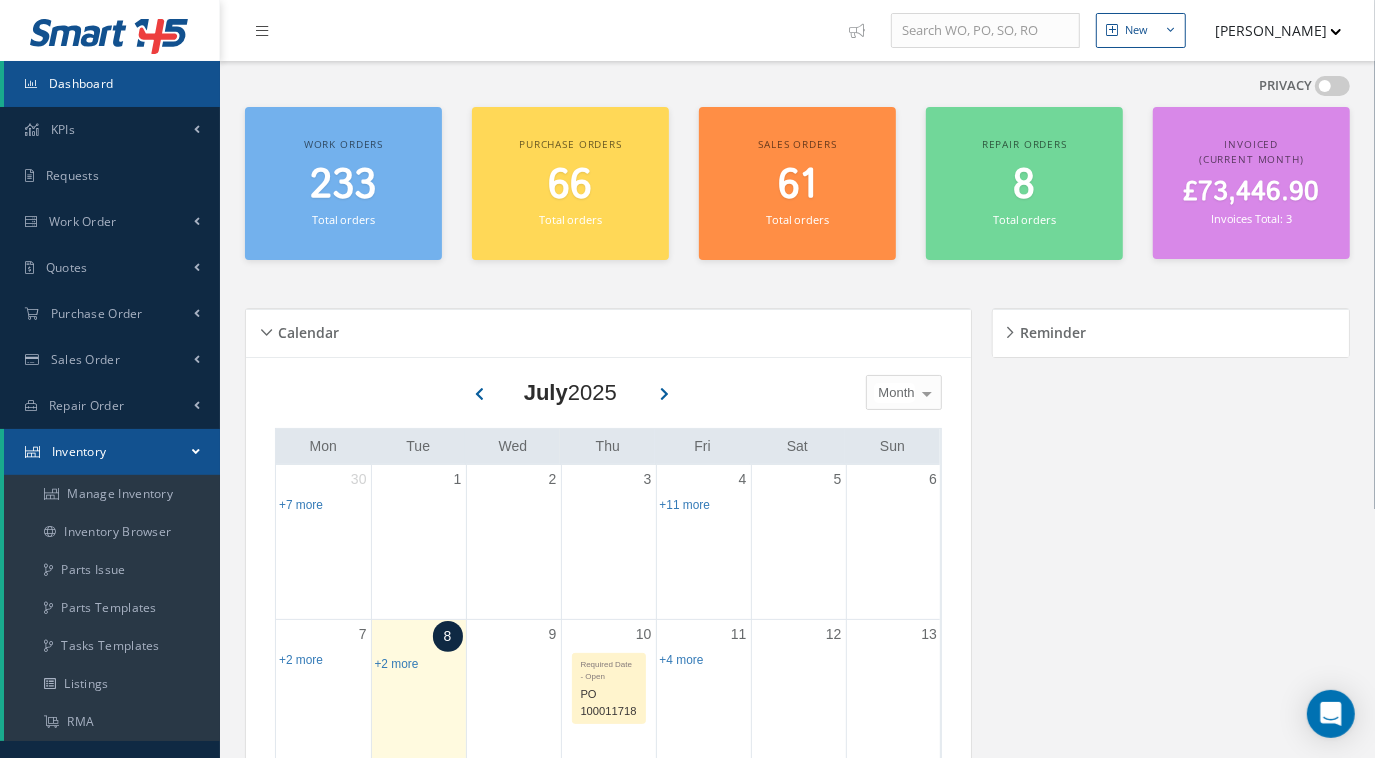click on "Dashboard" at bounding box center (112, 84) 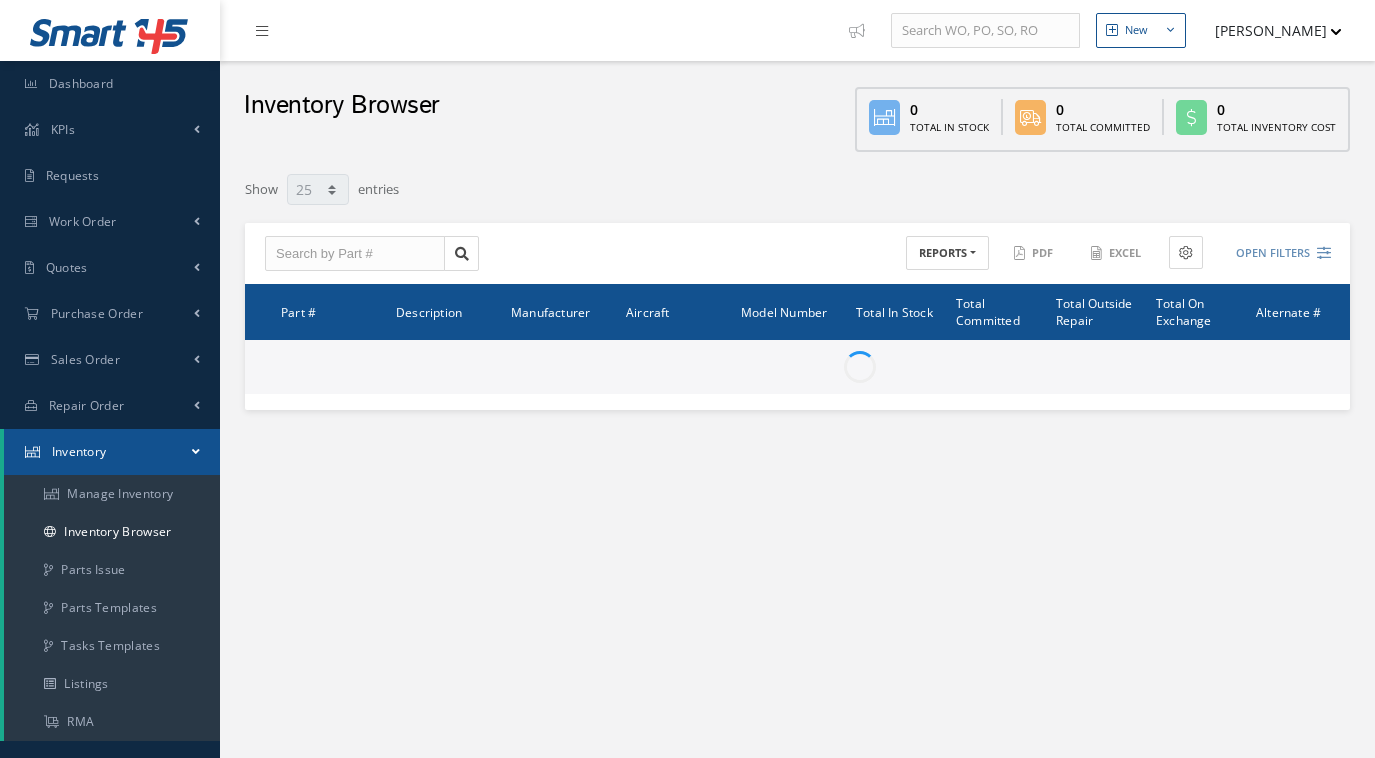 select on "25" 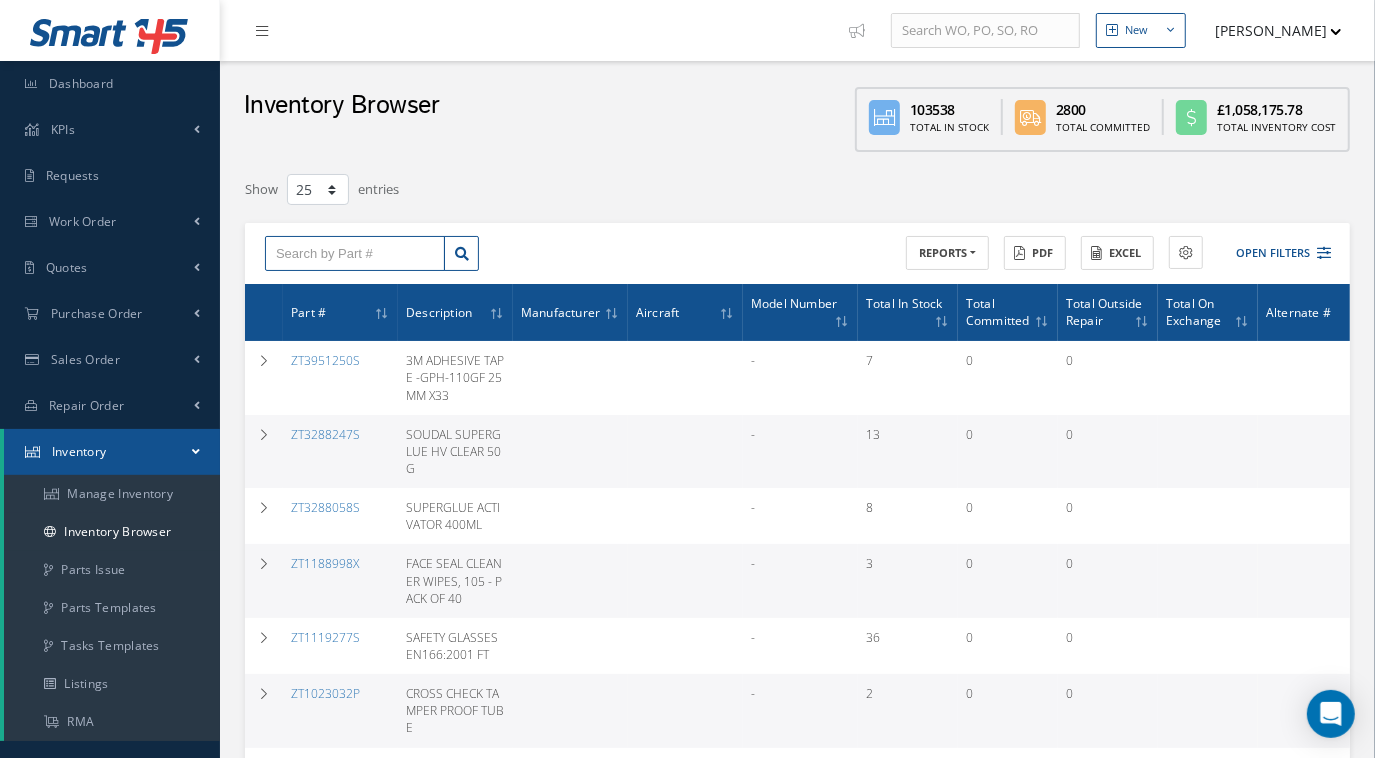 paste on "2007-5-011-8023" 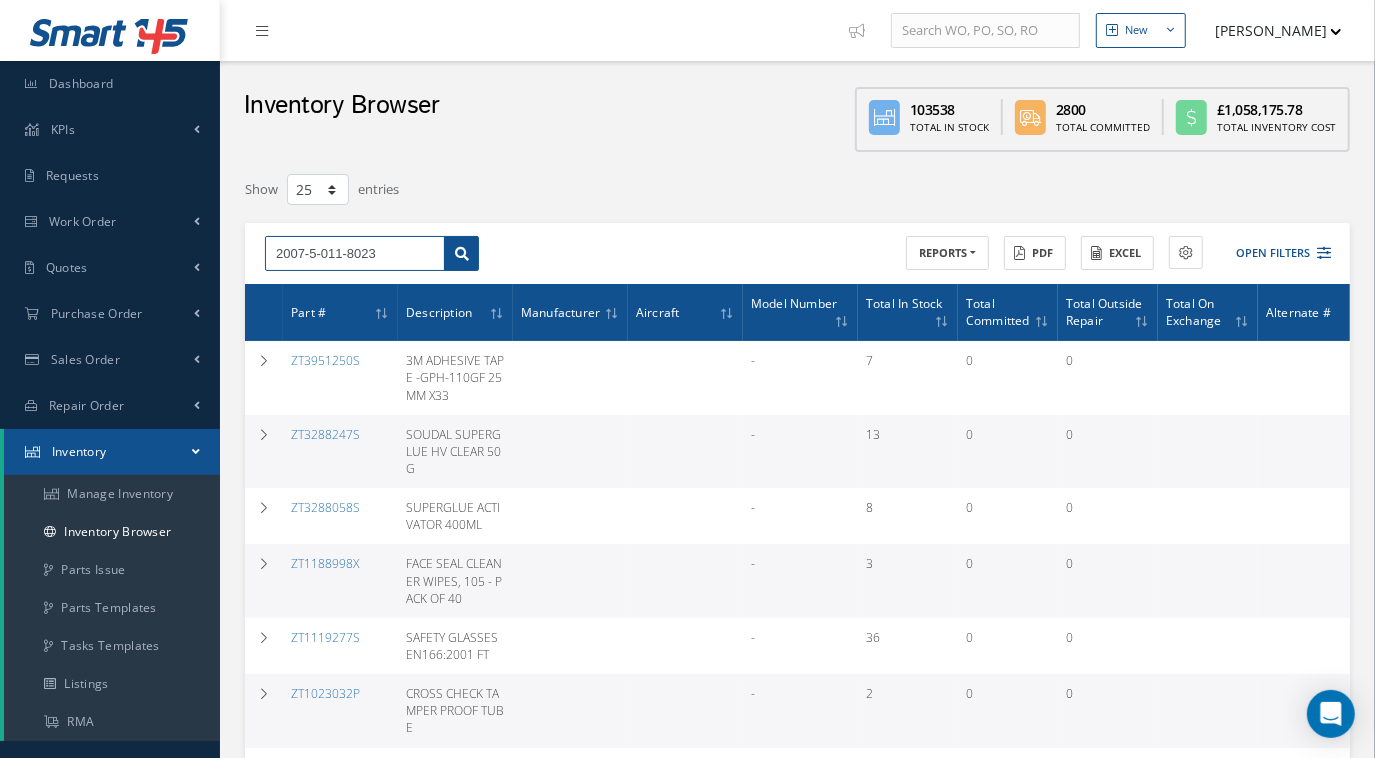 type on "2007-5-011-8023" 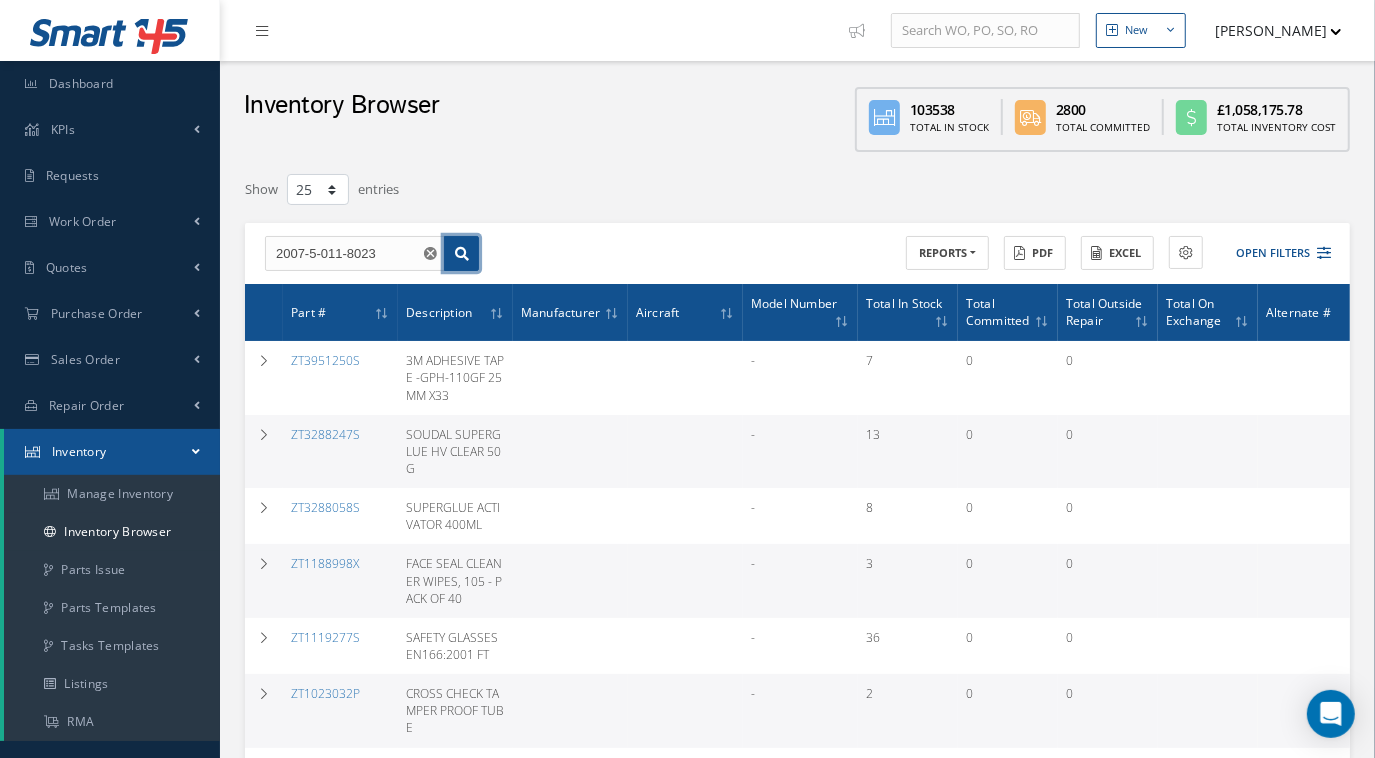 click at bounding box center (461, 254) 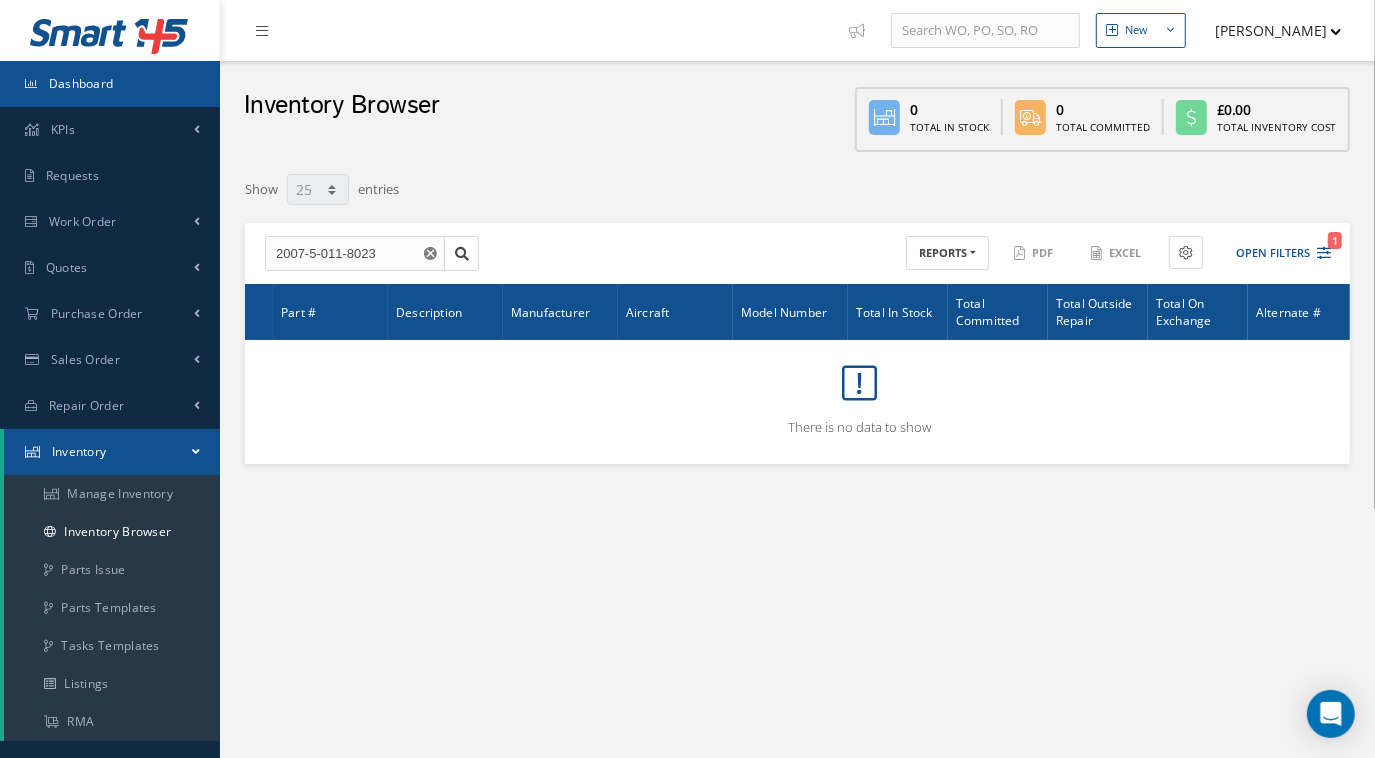 click on "Dashboard" at bounding box center (81, 83) 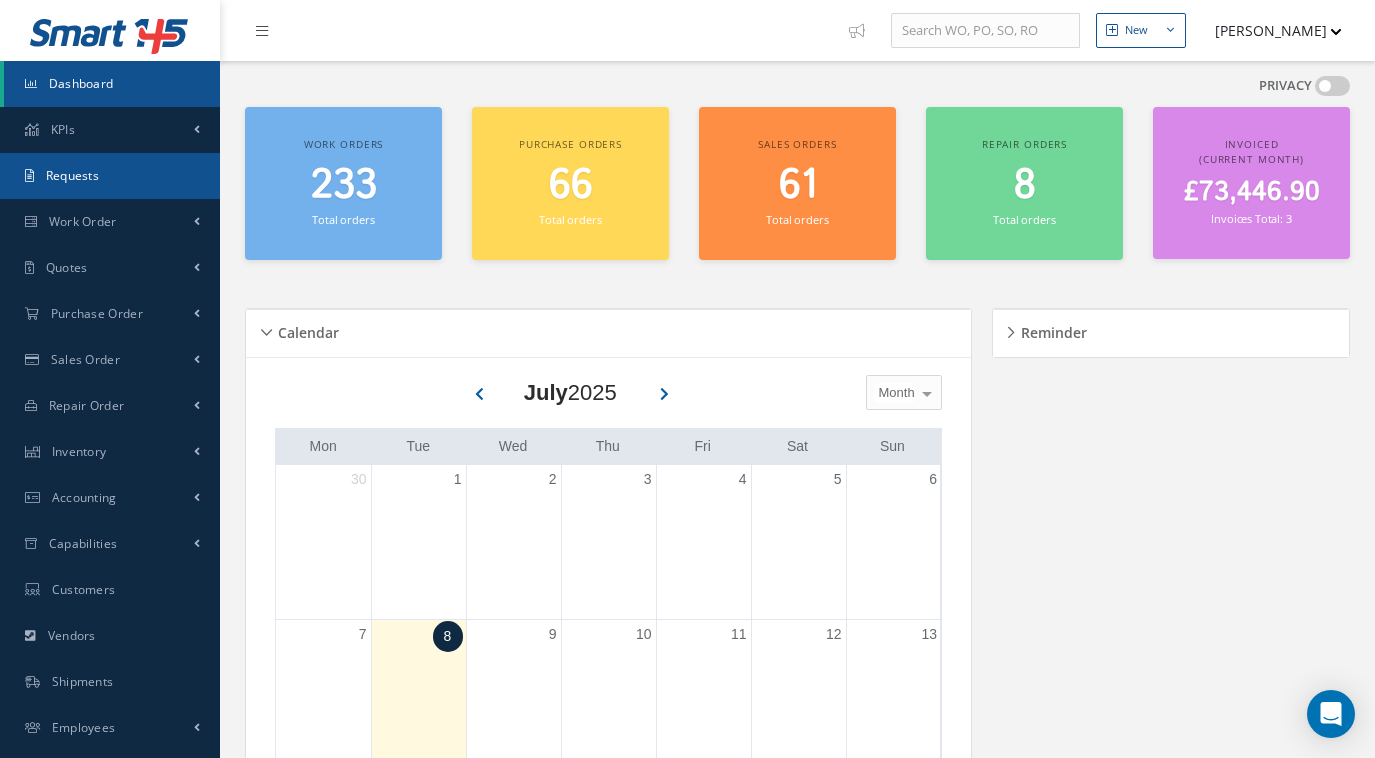 scroll, scrollTop: 0, scrollLeft: 0, axis: both 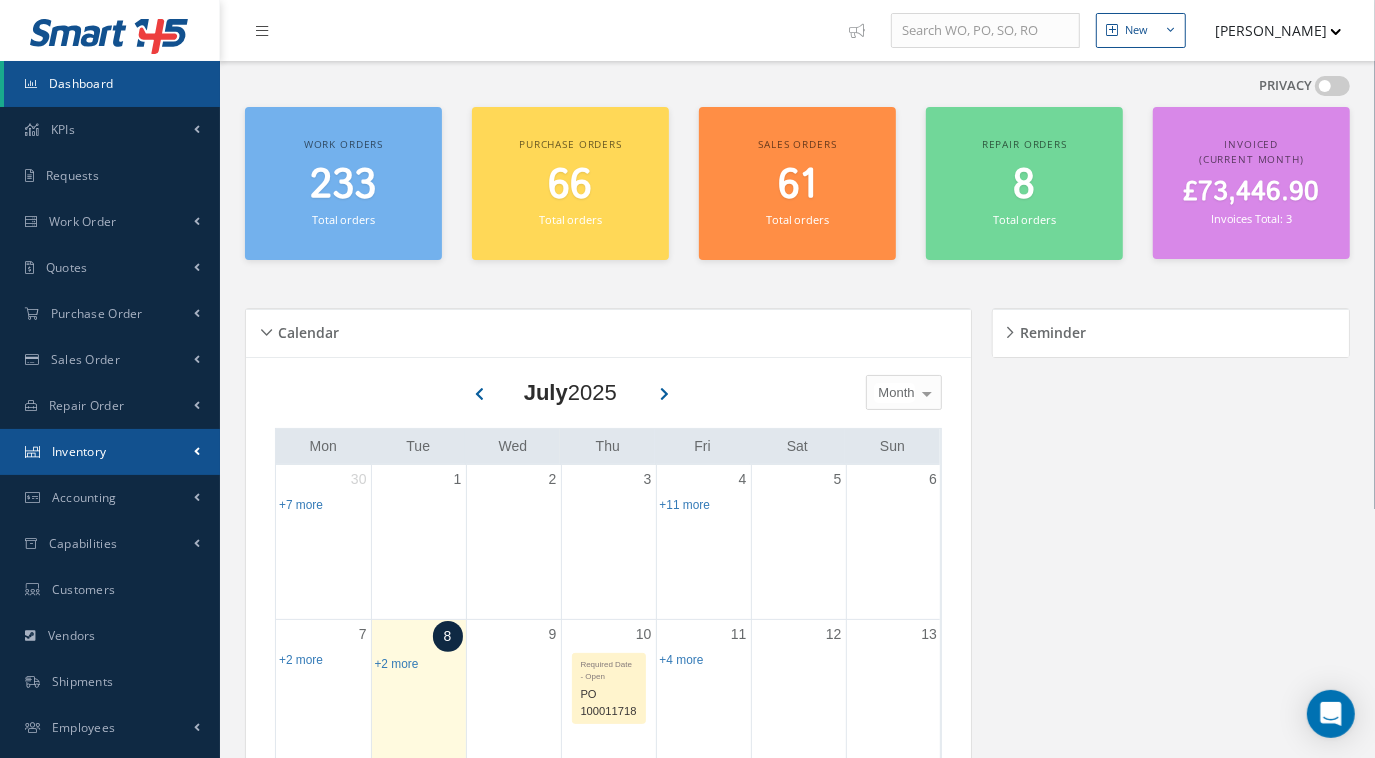 click on "Inventory" at bounding box center (110, 452) 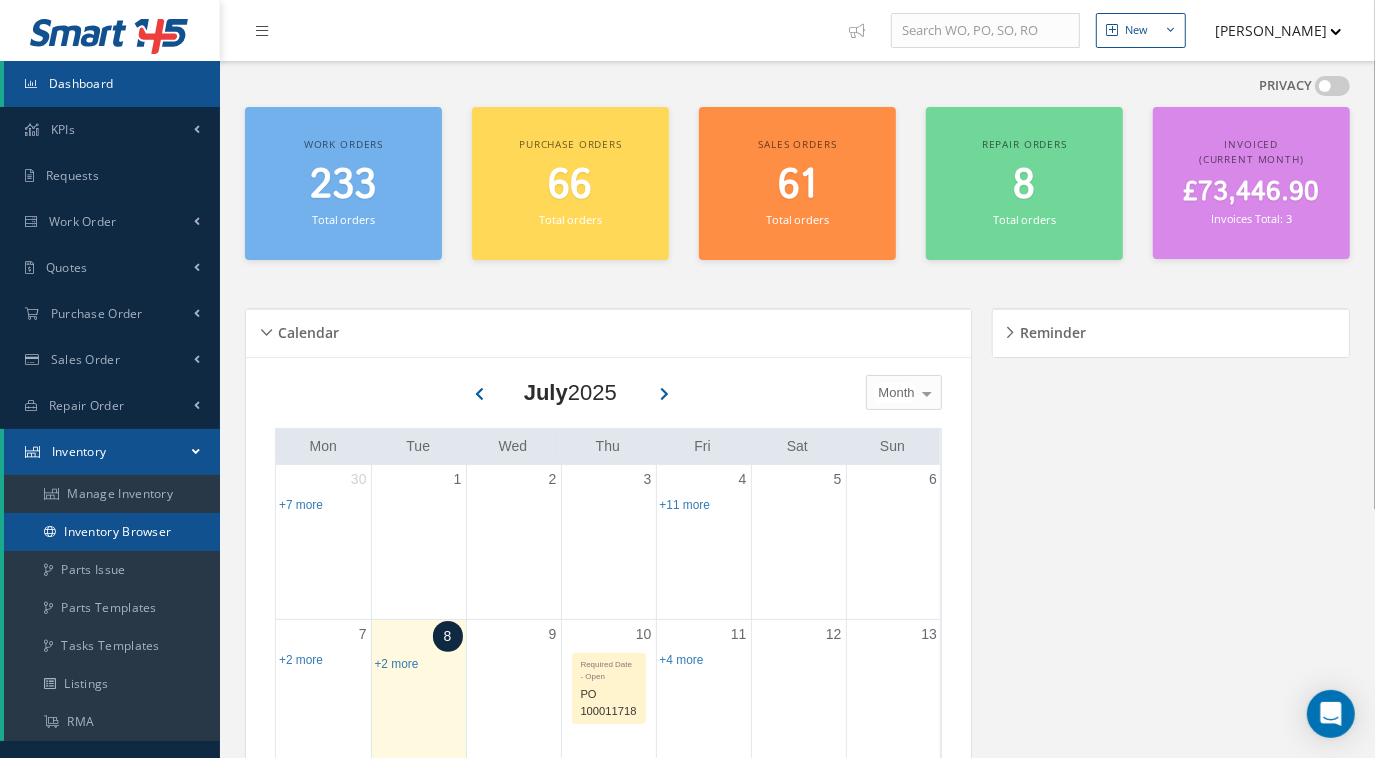 click on "Inventory Browser" at bounding box center (112, 532) 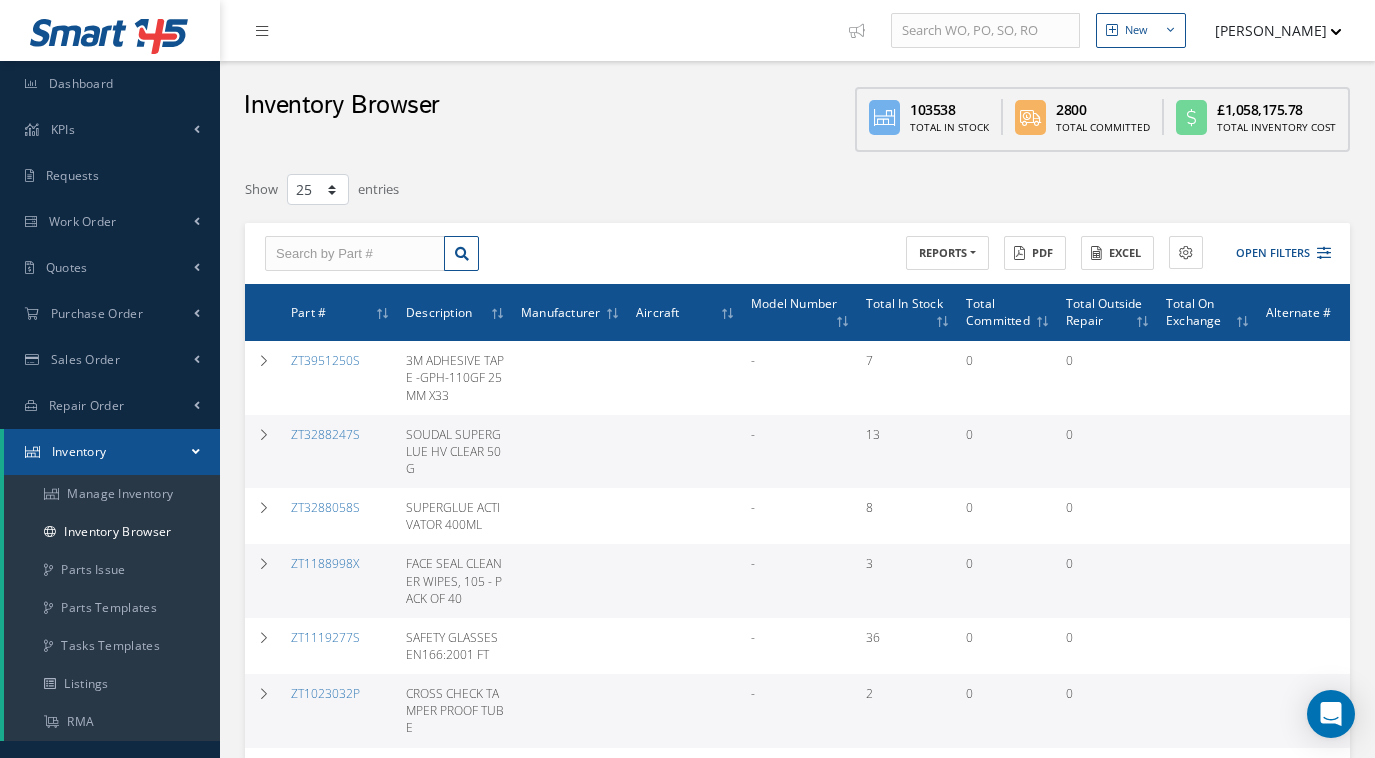 select on "25" 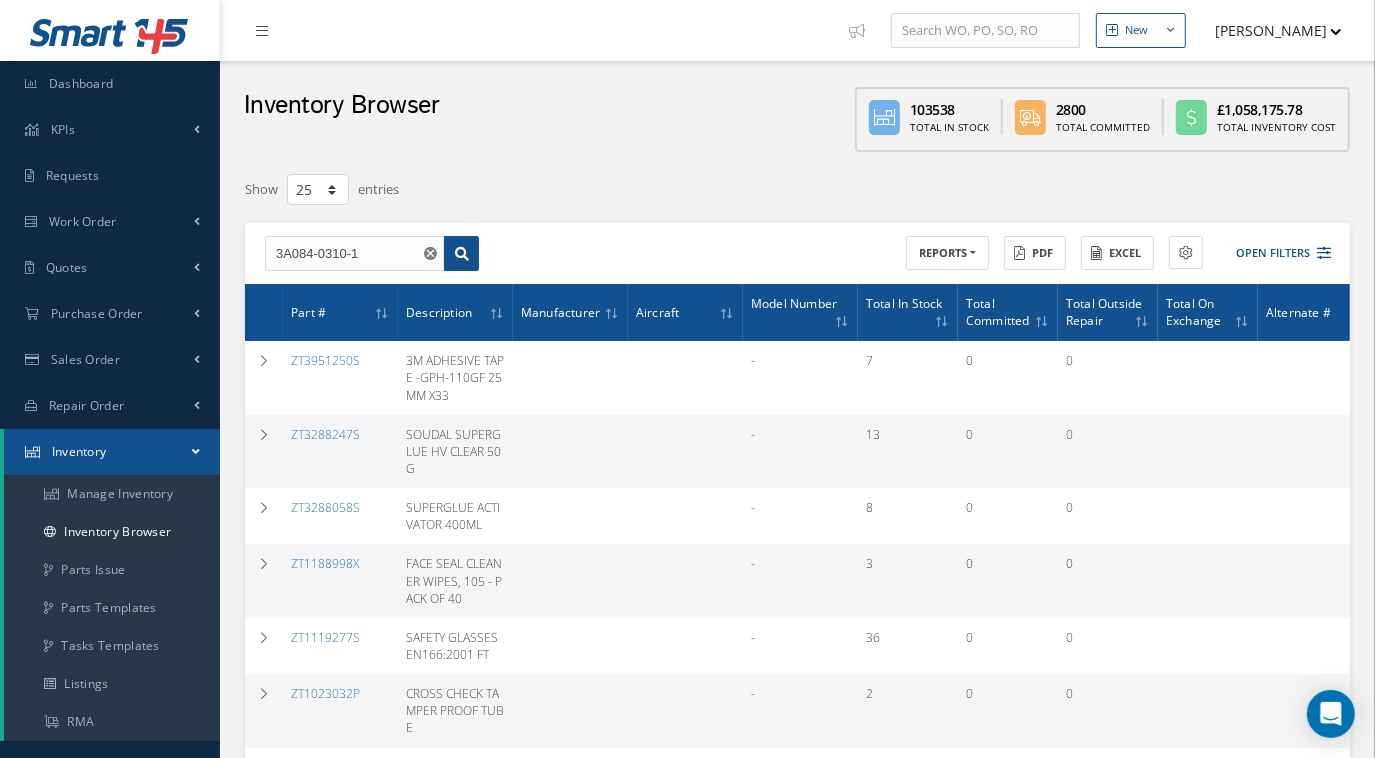 type on "3A084-0310-1" 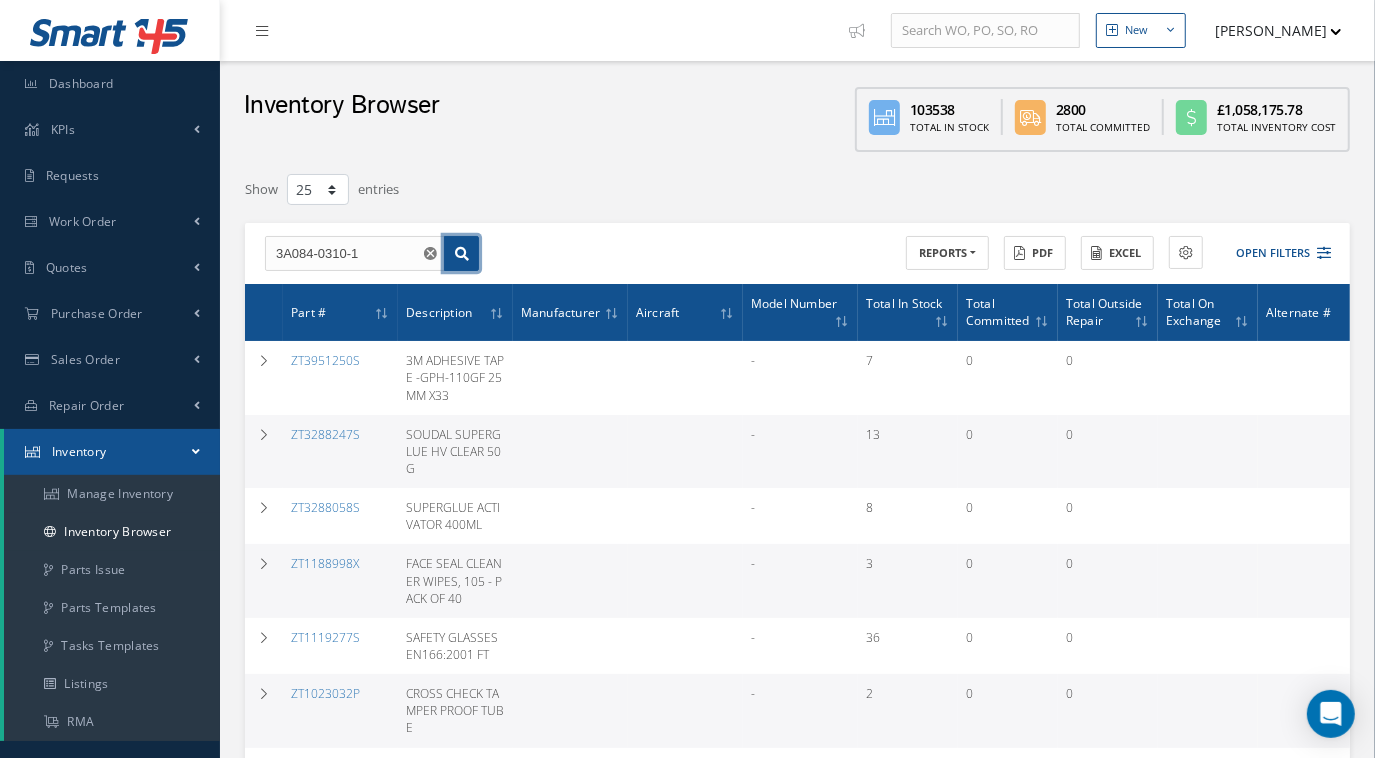 click at bounding box center (461, 254) 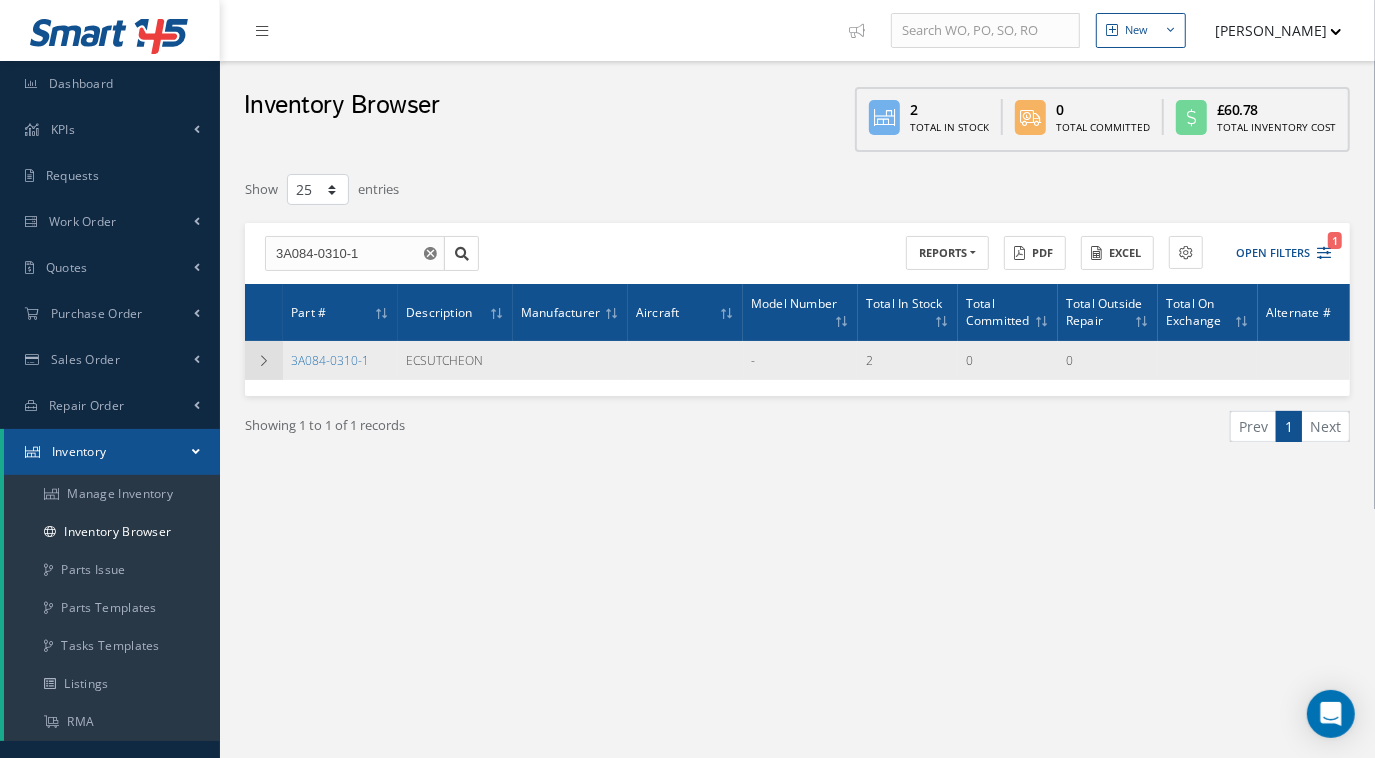 click at bounding box center [264, 360] 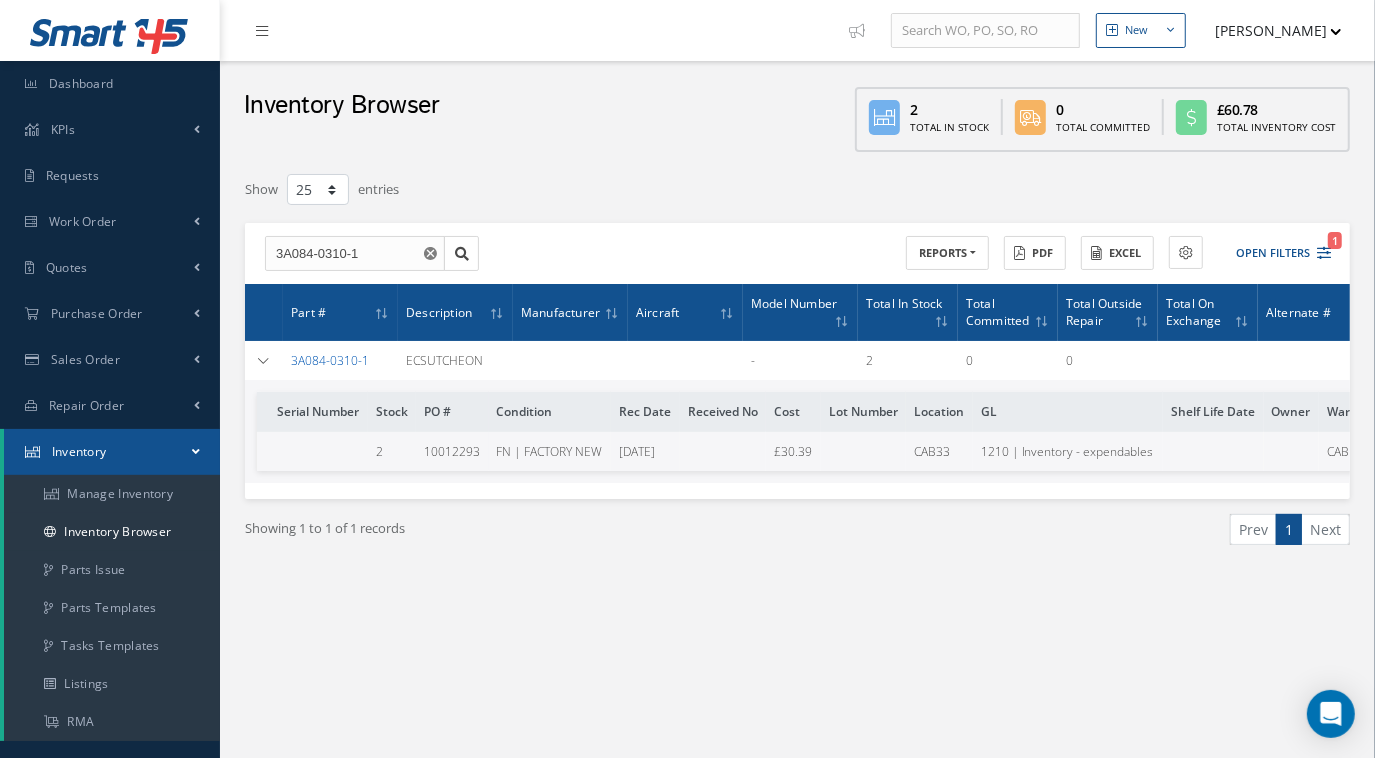 click on "3A084-0310-1" at bounding box center [330, 360] 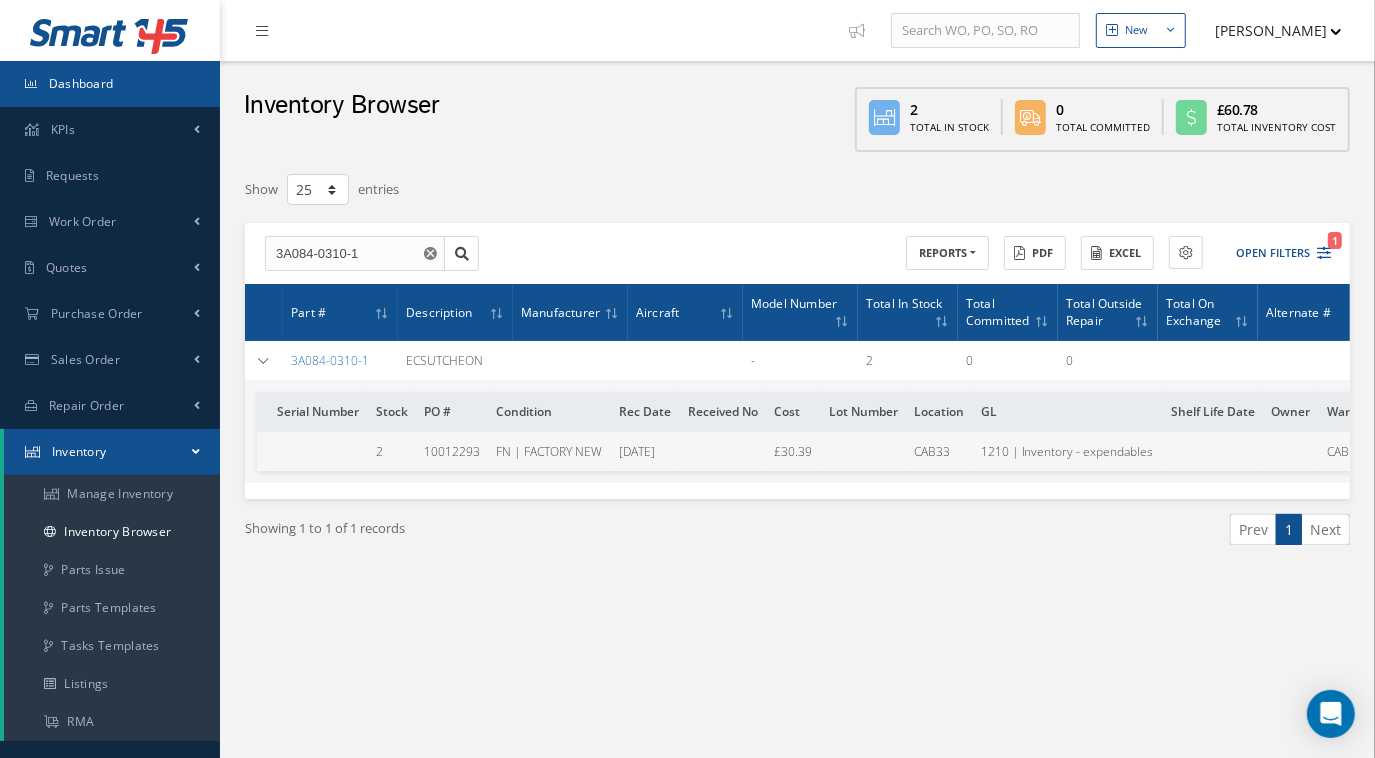 click on "Dashboard" at bounding box center (81, 83) 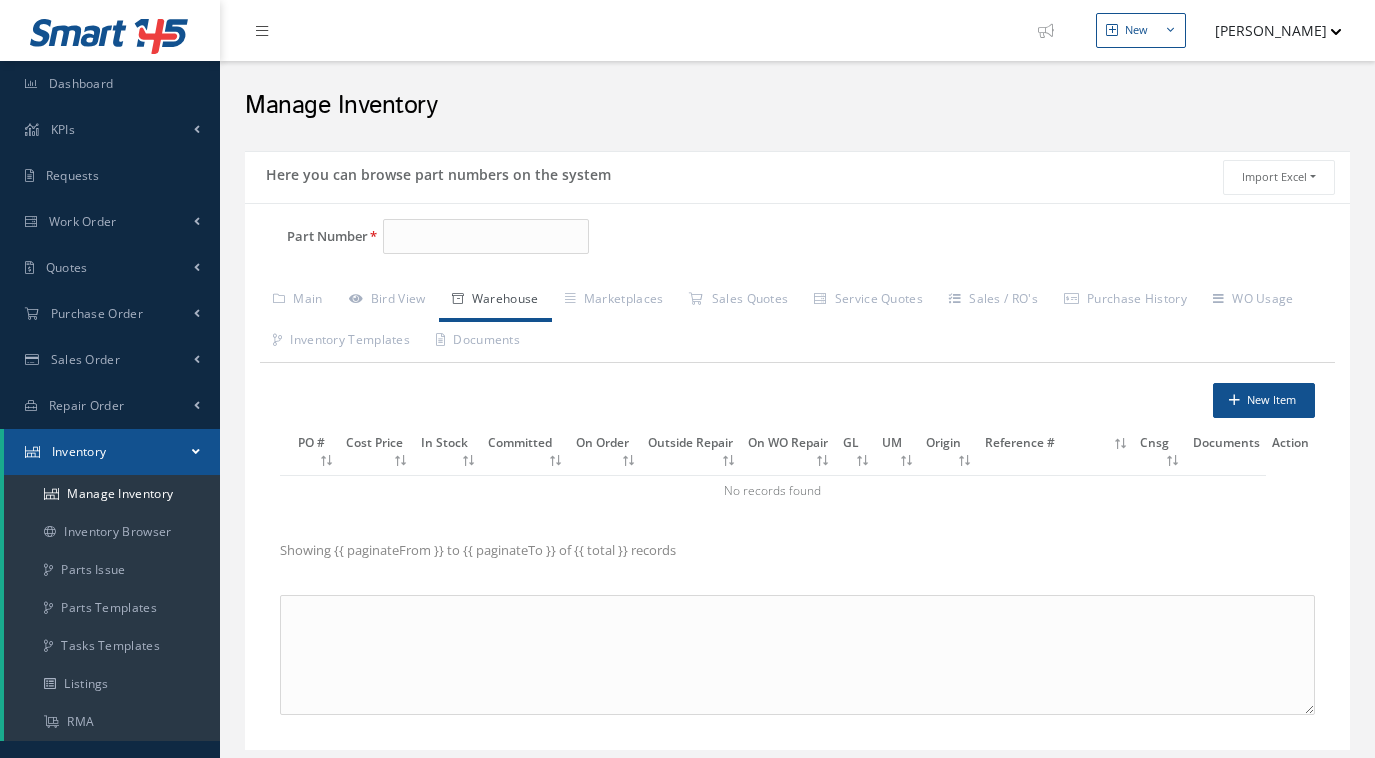 scroll, scrollTop: 0, scrollLeft: 0, axis: both 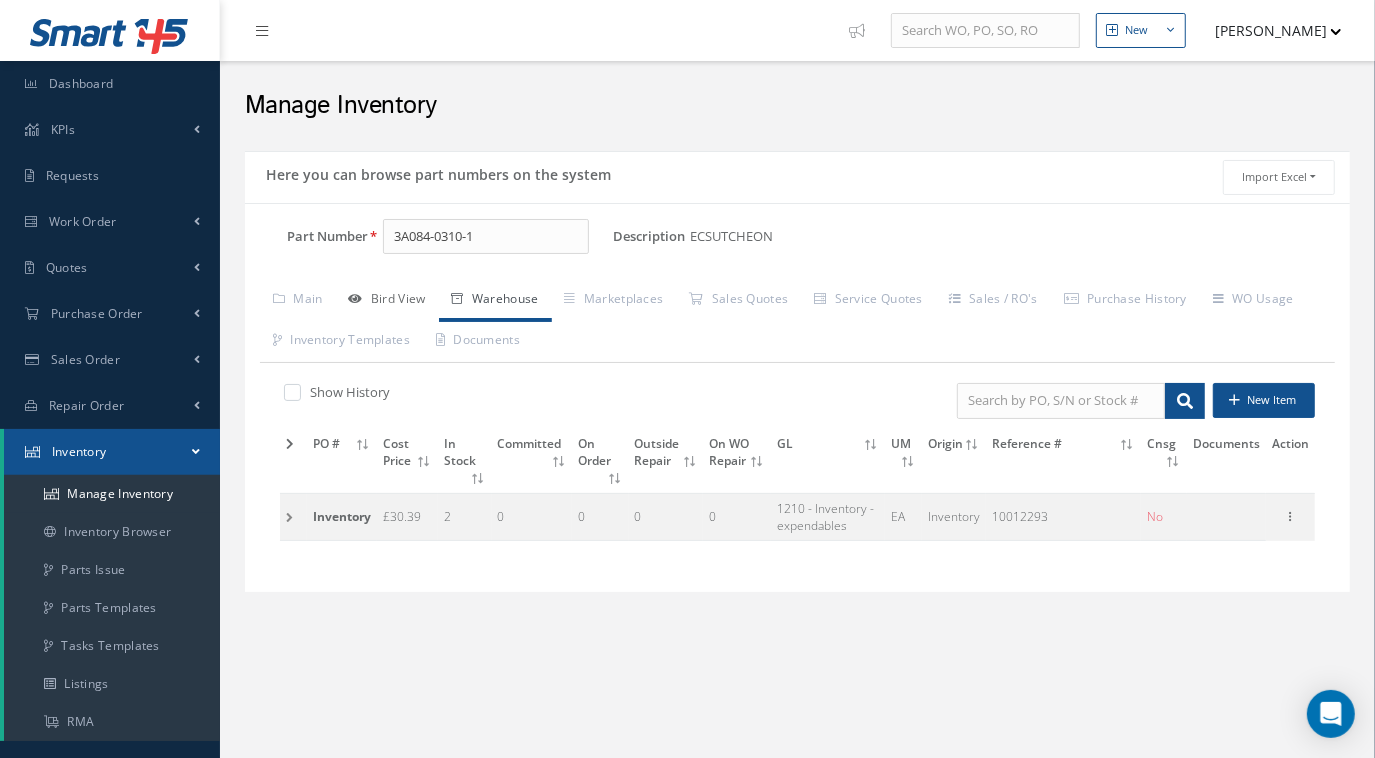 click on "Bird View" at bounding box center [387, 301] 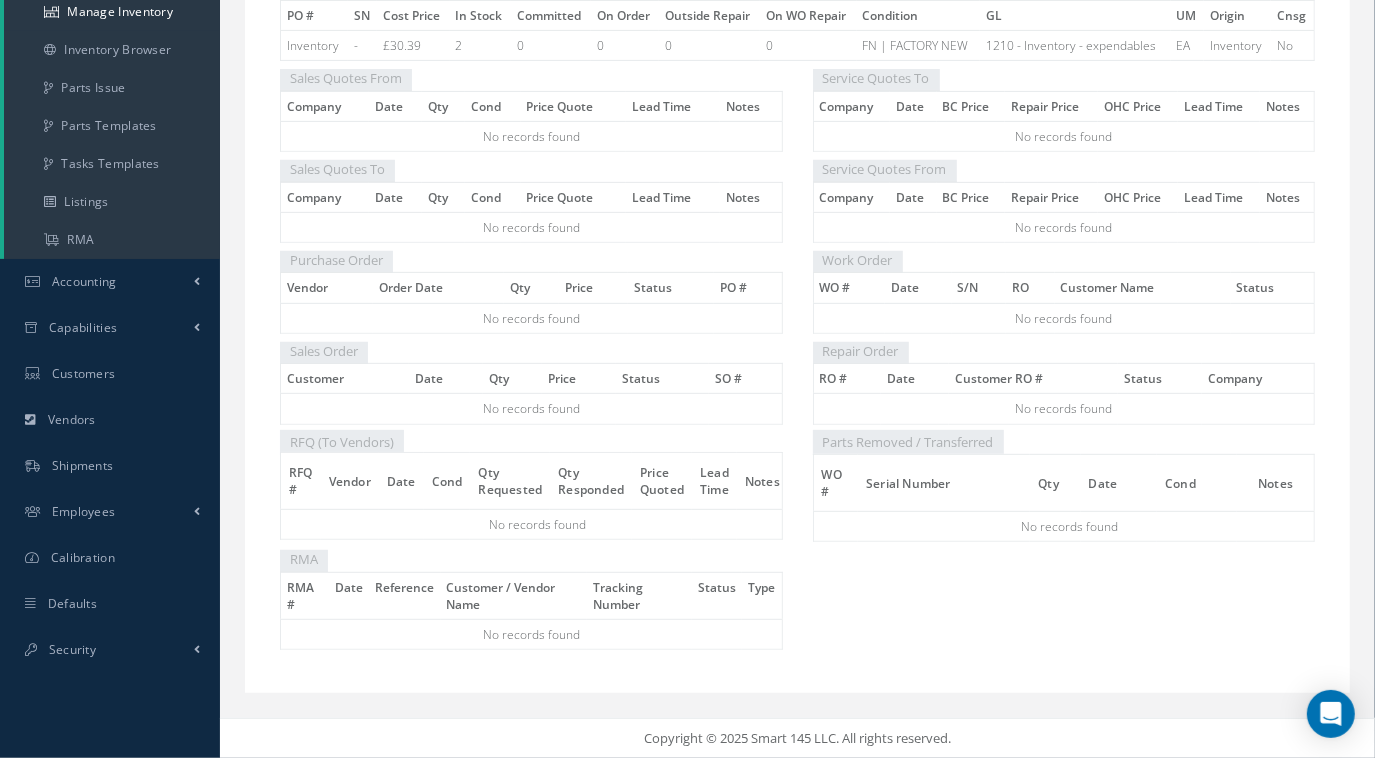 scroll, scrollTop: 485, scrollLeft: 0, axis: vertical 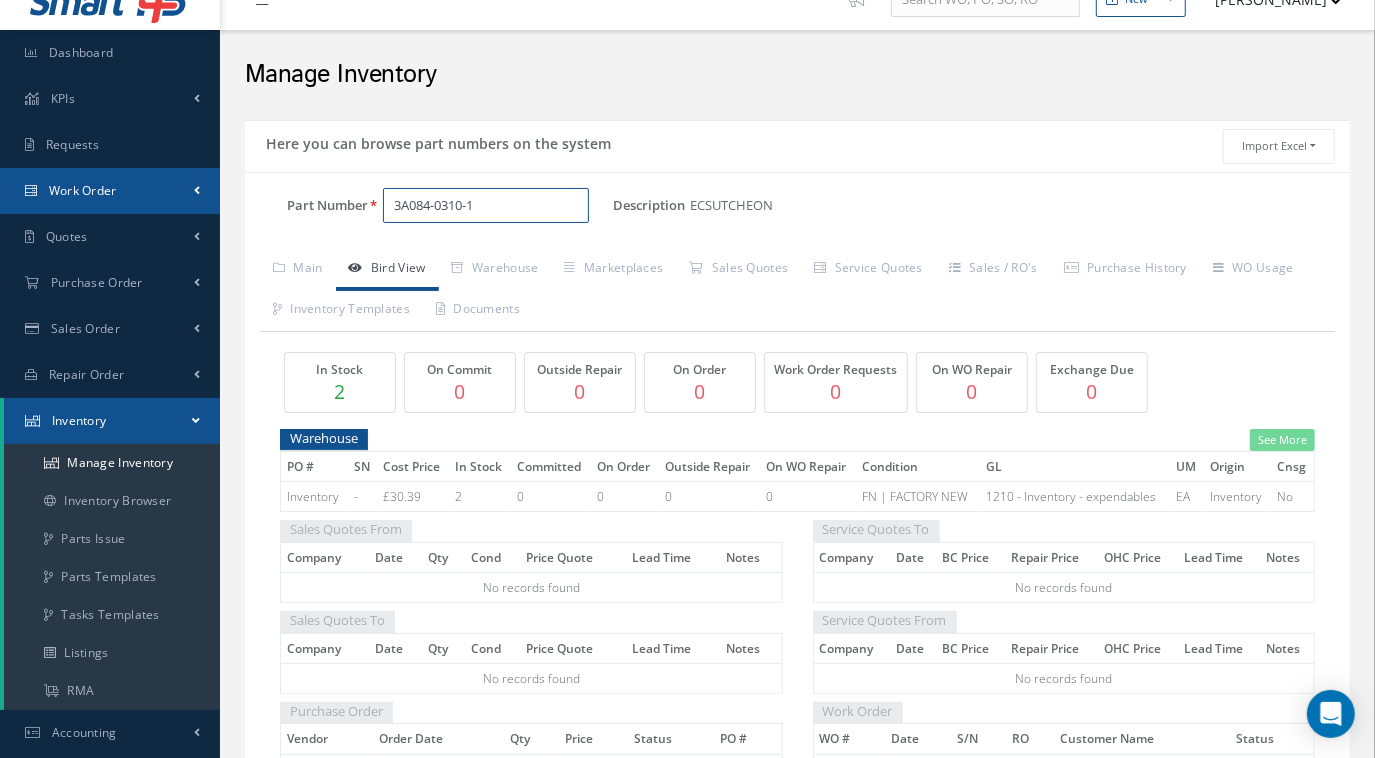 drag, startPoint x: 516, startPoint y: 202, endPoint x: 65, endPoint y: 177, distance: 451.69238 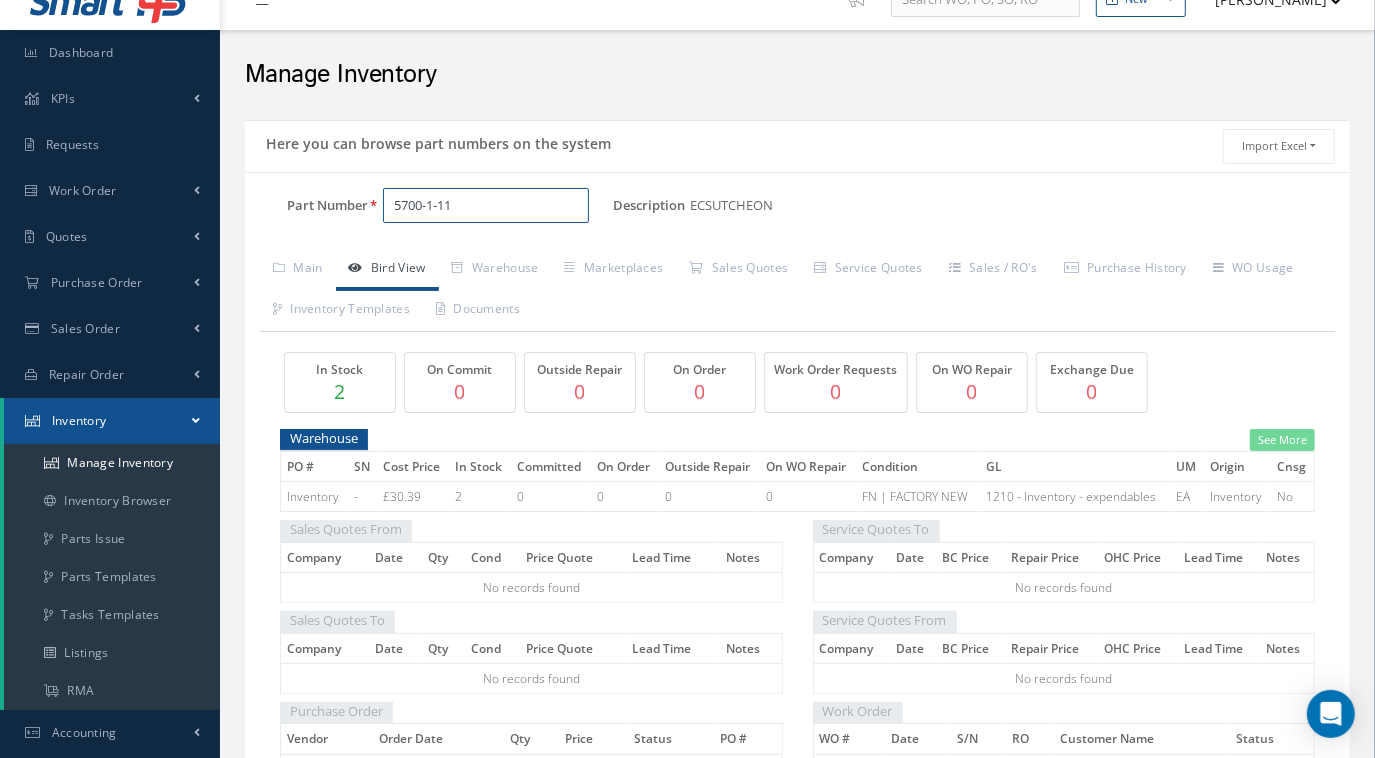 click on "5700-1-11" at bounding box center (486, 206) 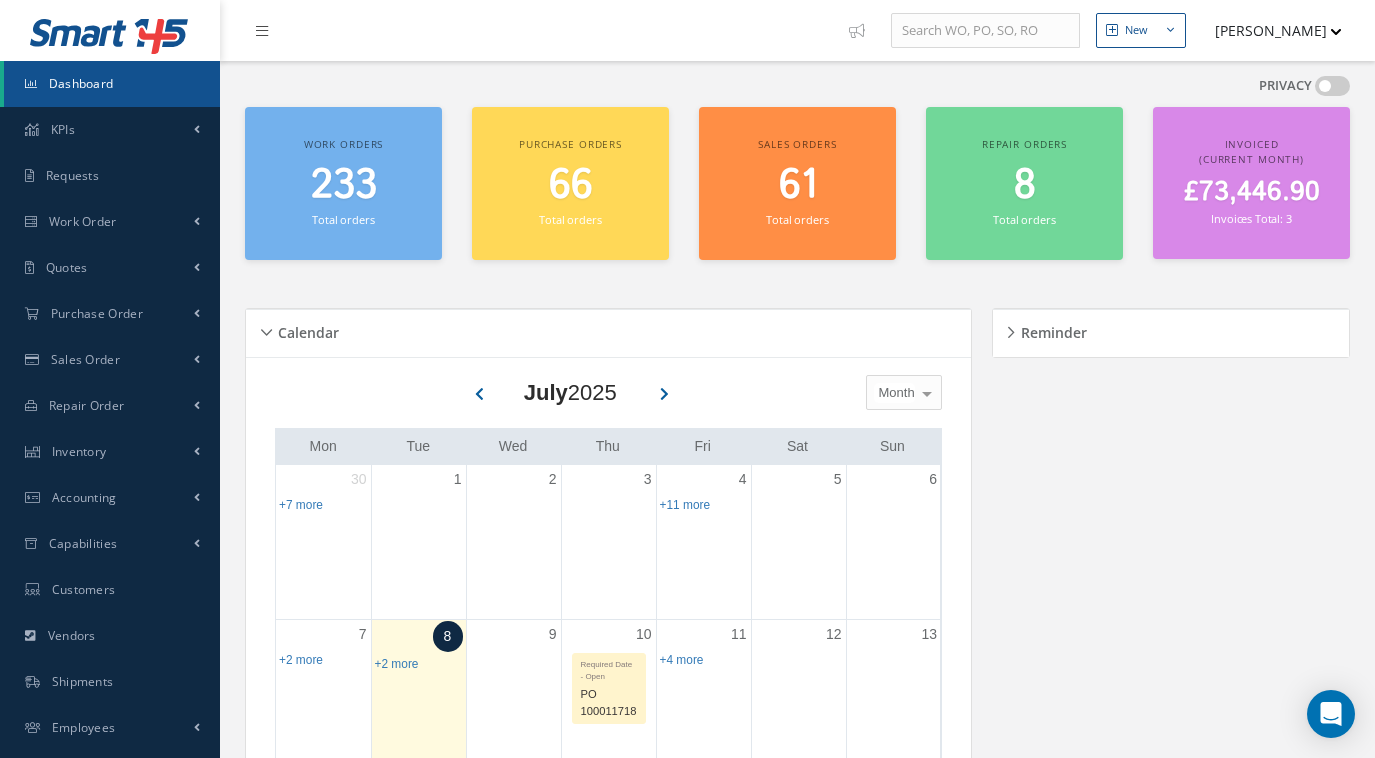 scroll, scrollTop: 0, scrollLeft: 0, axis: both 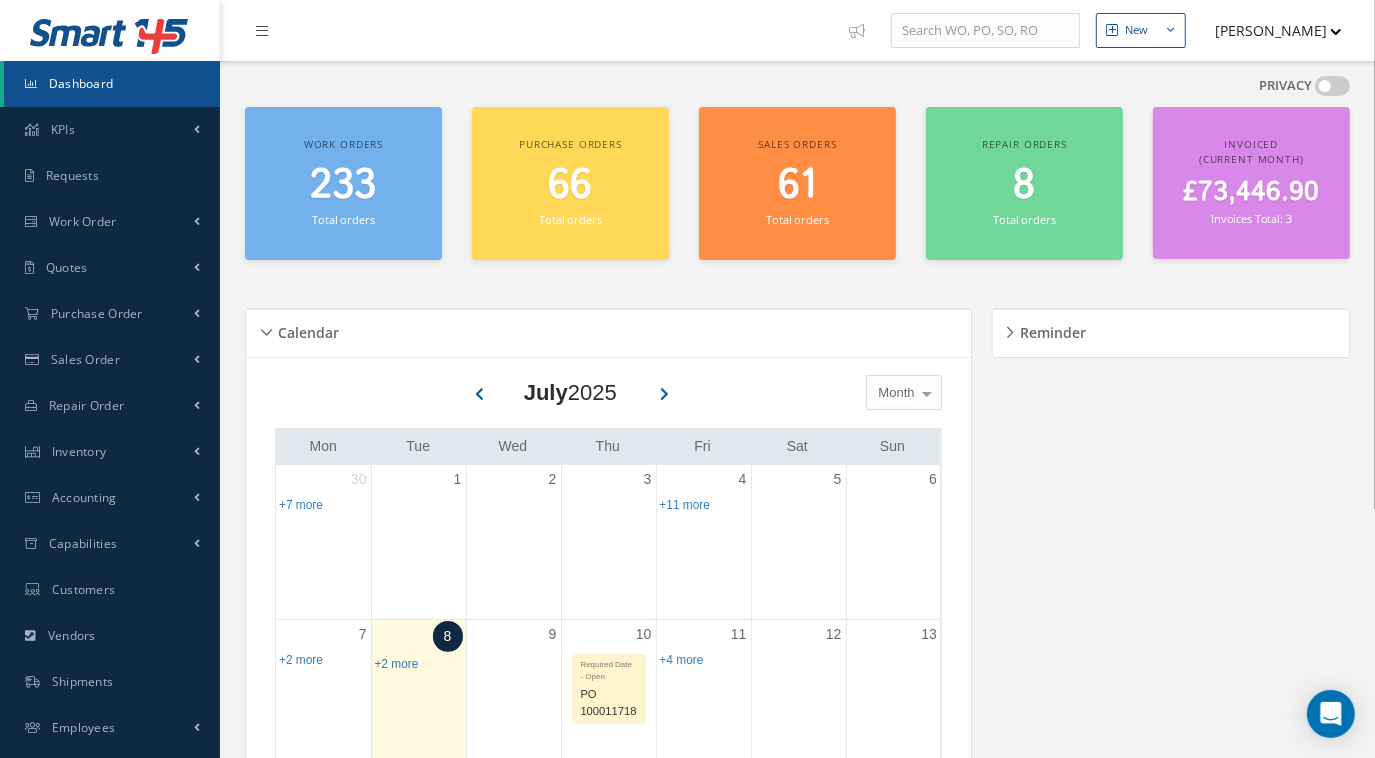 click on "233" at bounding box center [343, 186] 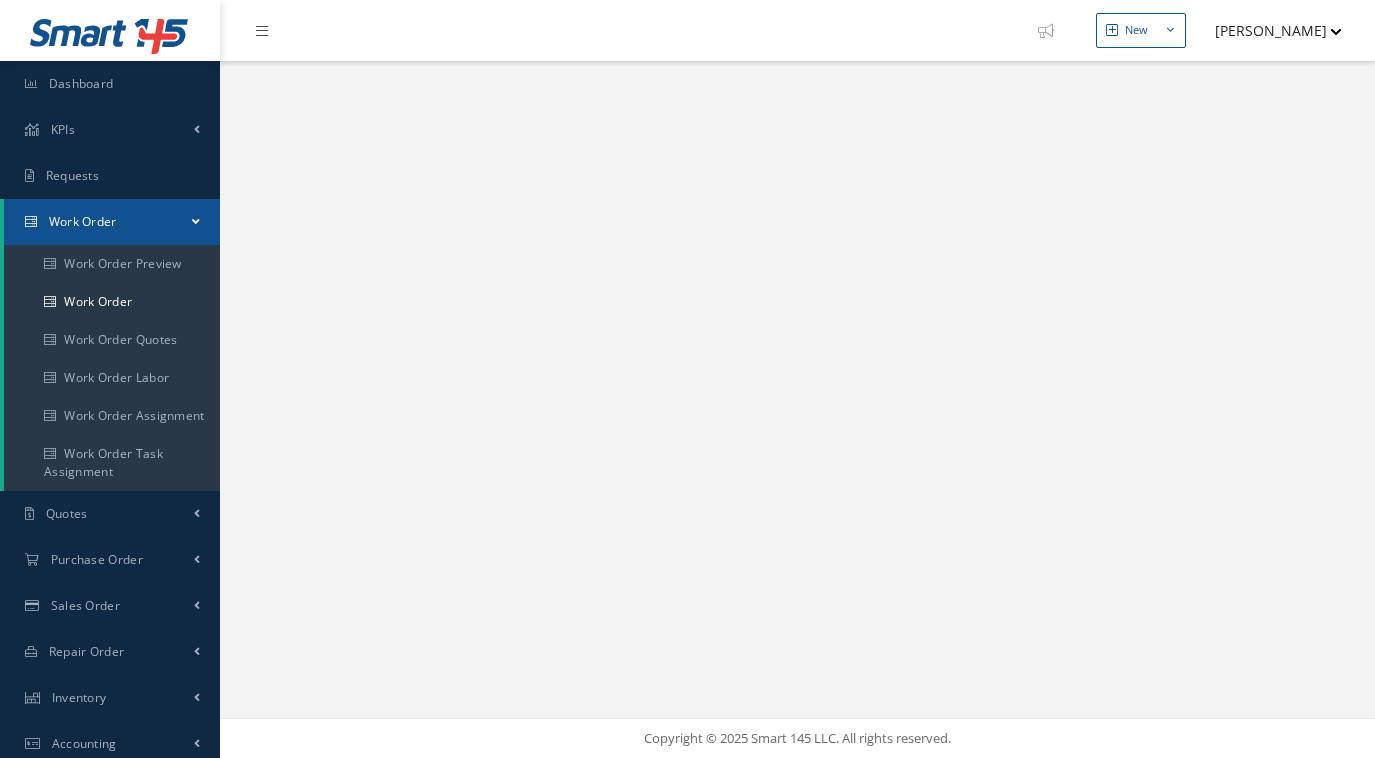 scroll, scrollTop: 0, scrollLeft: 0, axis: both 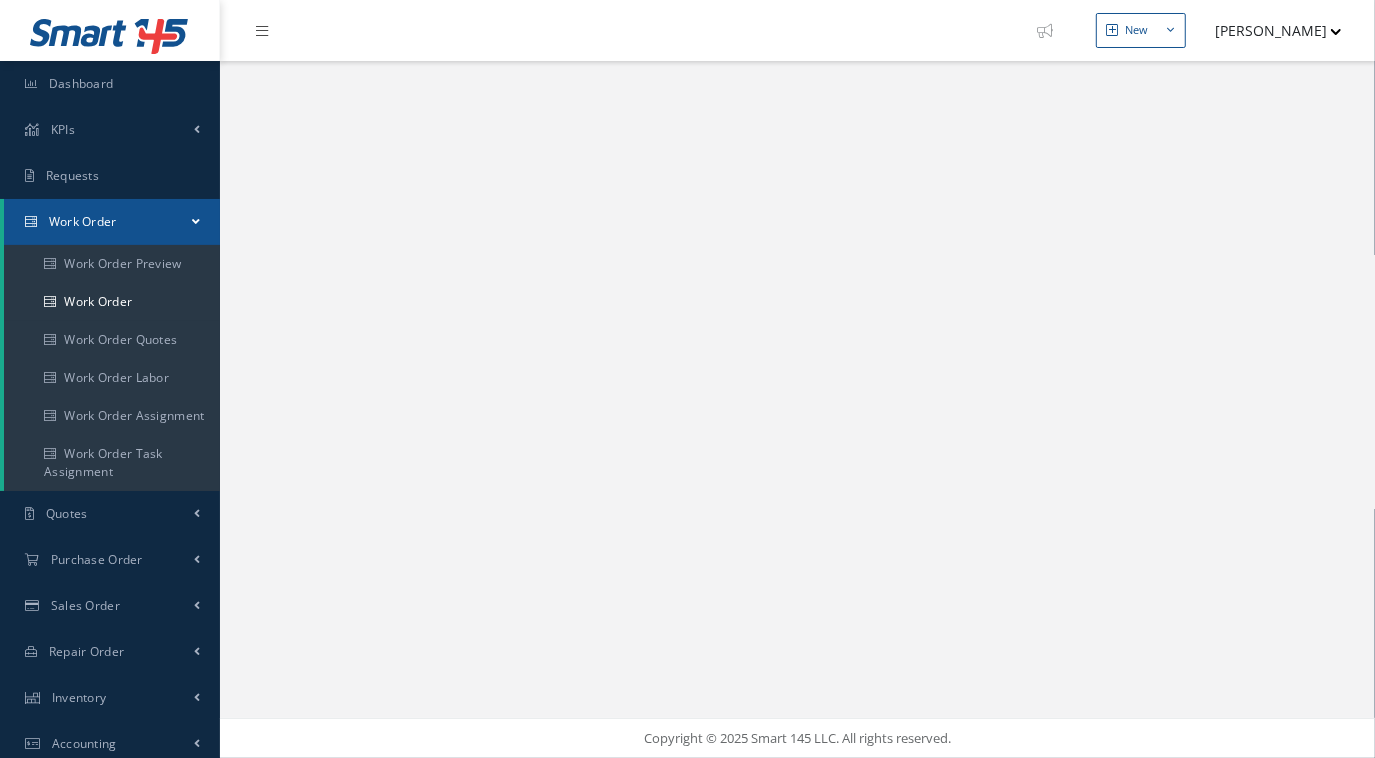 select on "25" 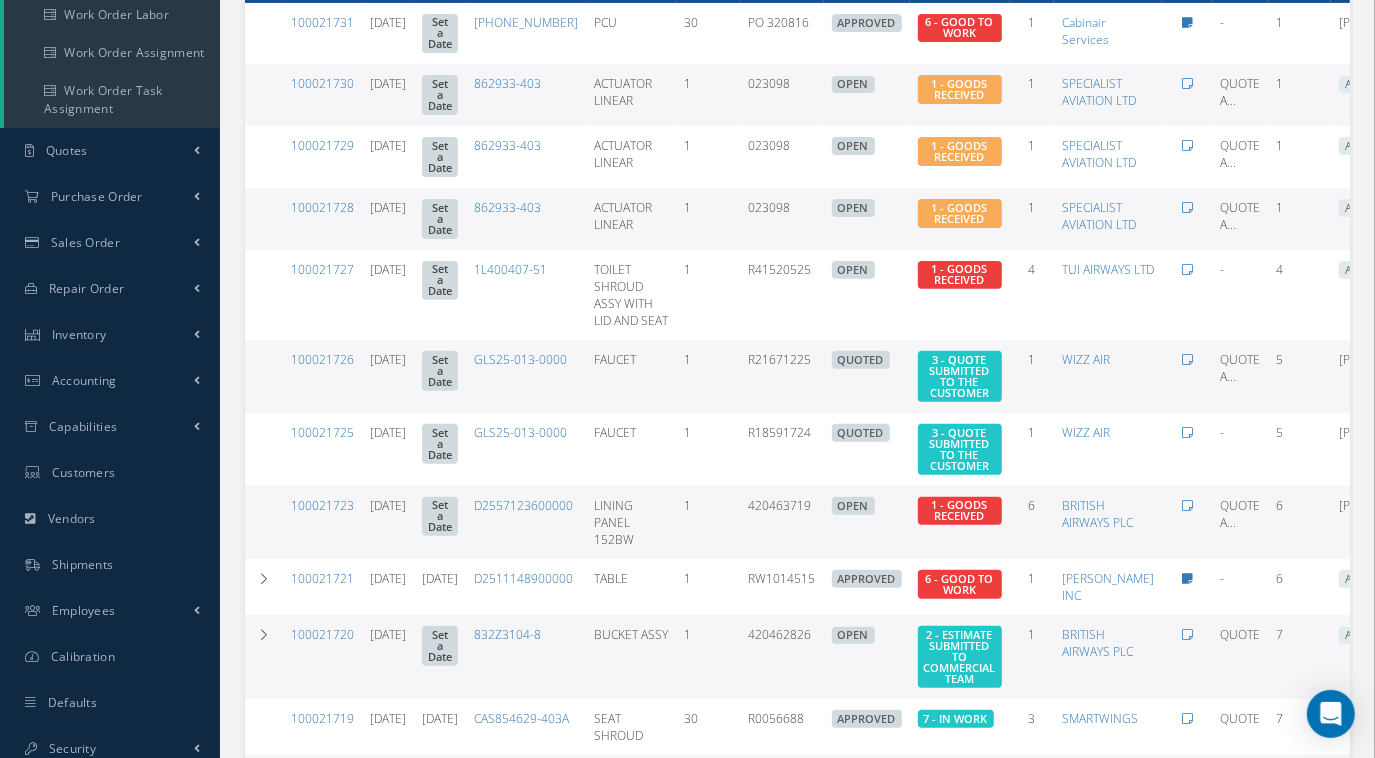 scroll, scrollTop: 545, scrollLeft: 0, axis: vertical 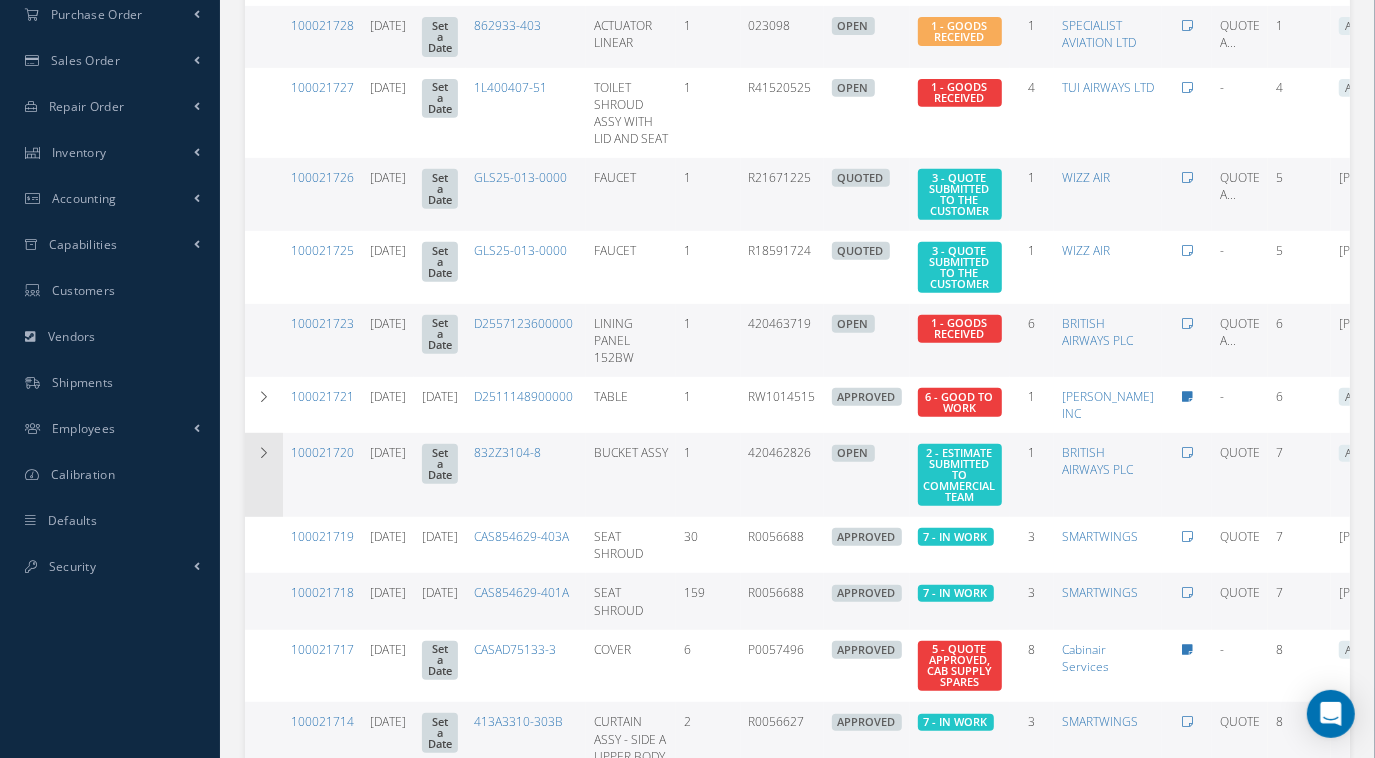 click at bounding box center [264, 475] 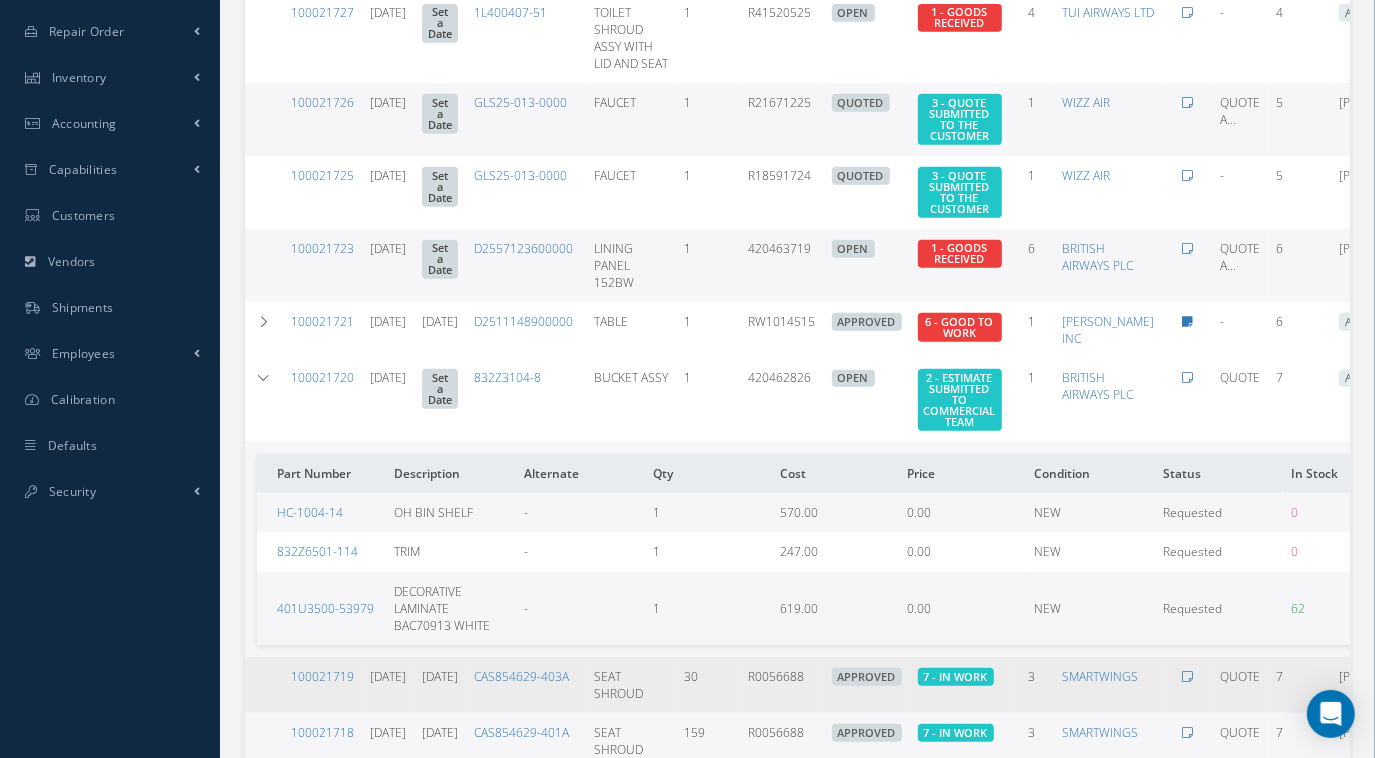 scroll, scrollTop: 727, scrollLeft: 0, axis: vertical 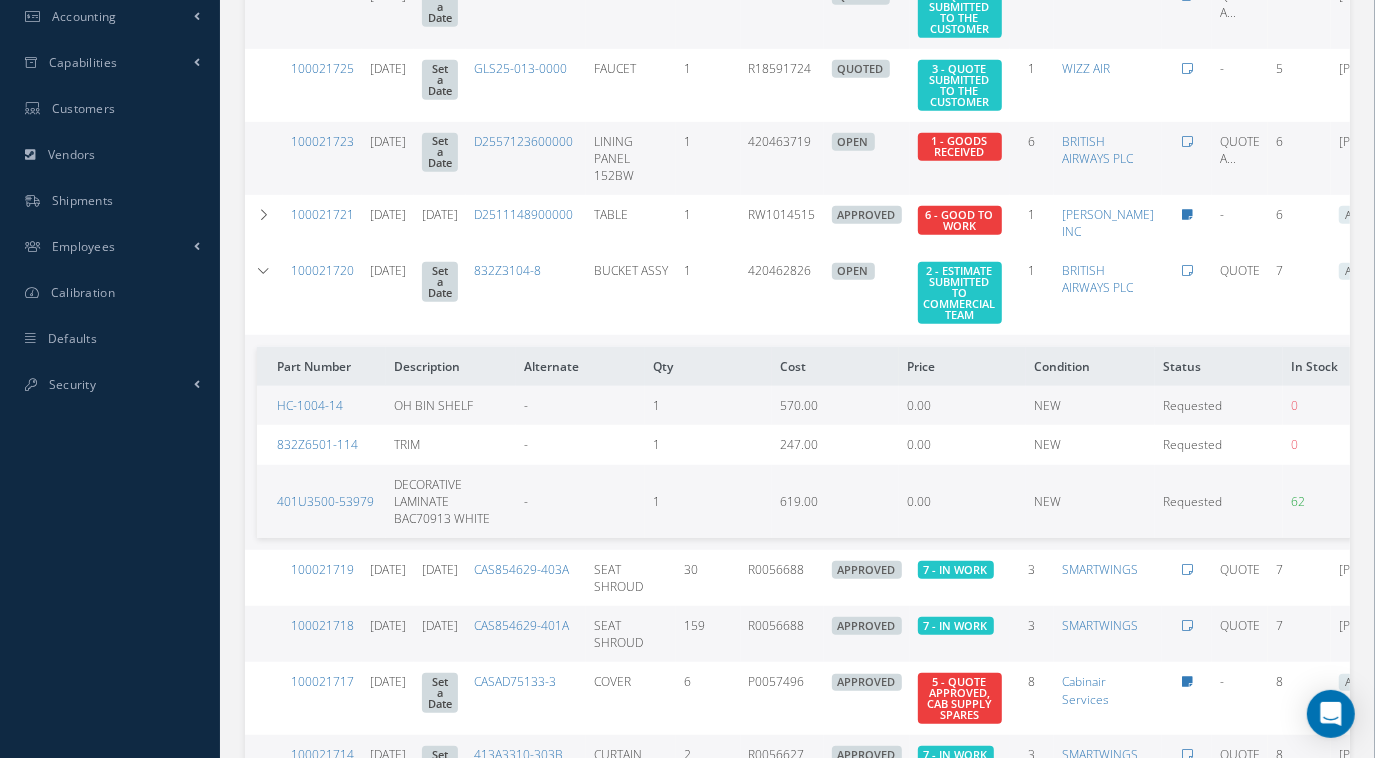 drag, startPoint x: 352, startPoint y: 267, endPoint x: 289, endPoint y: 270, distance: 63.07139 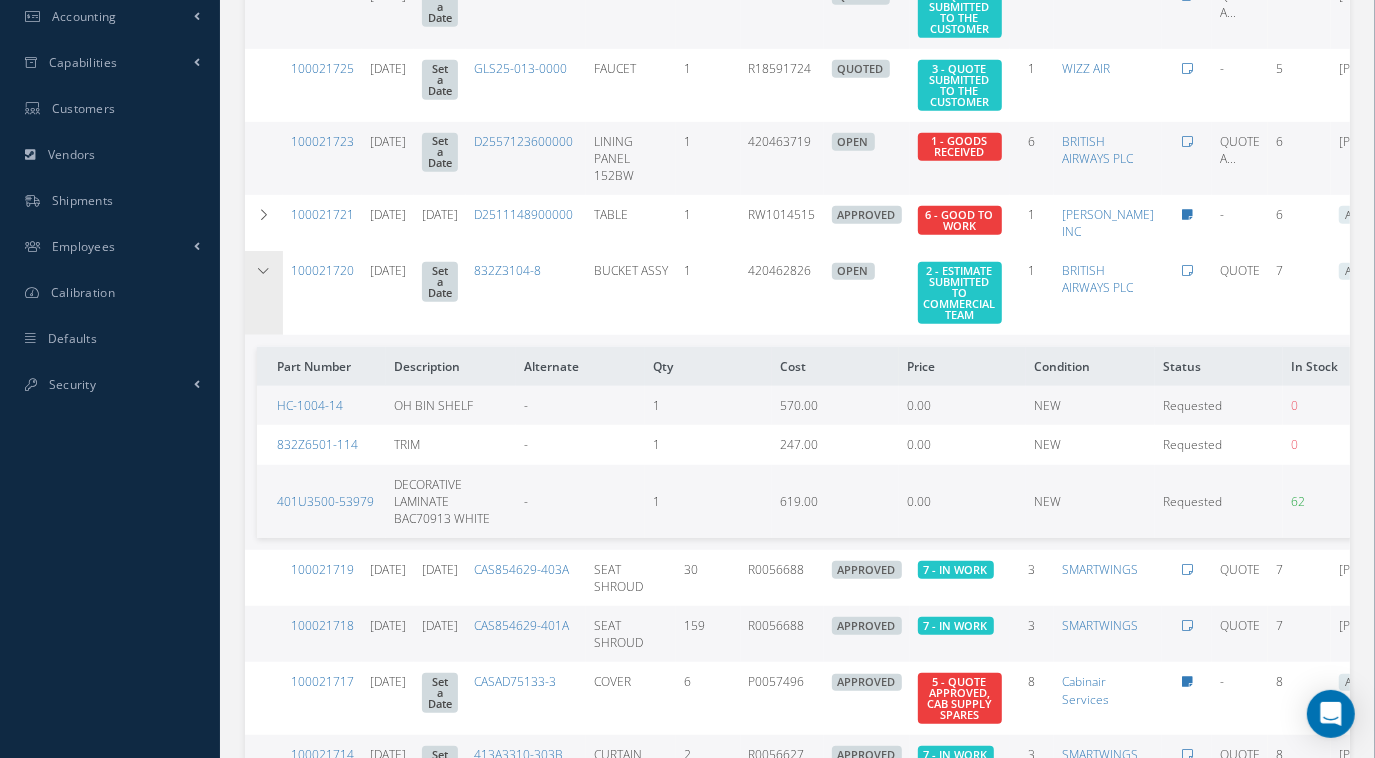 click at bounding box center [264, 293] 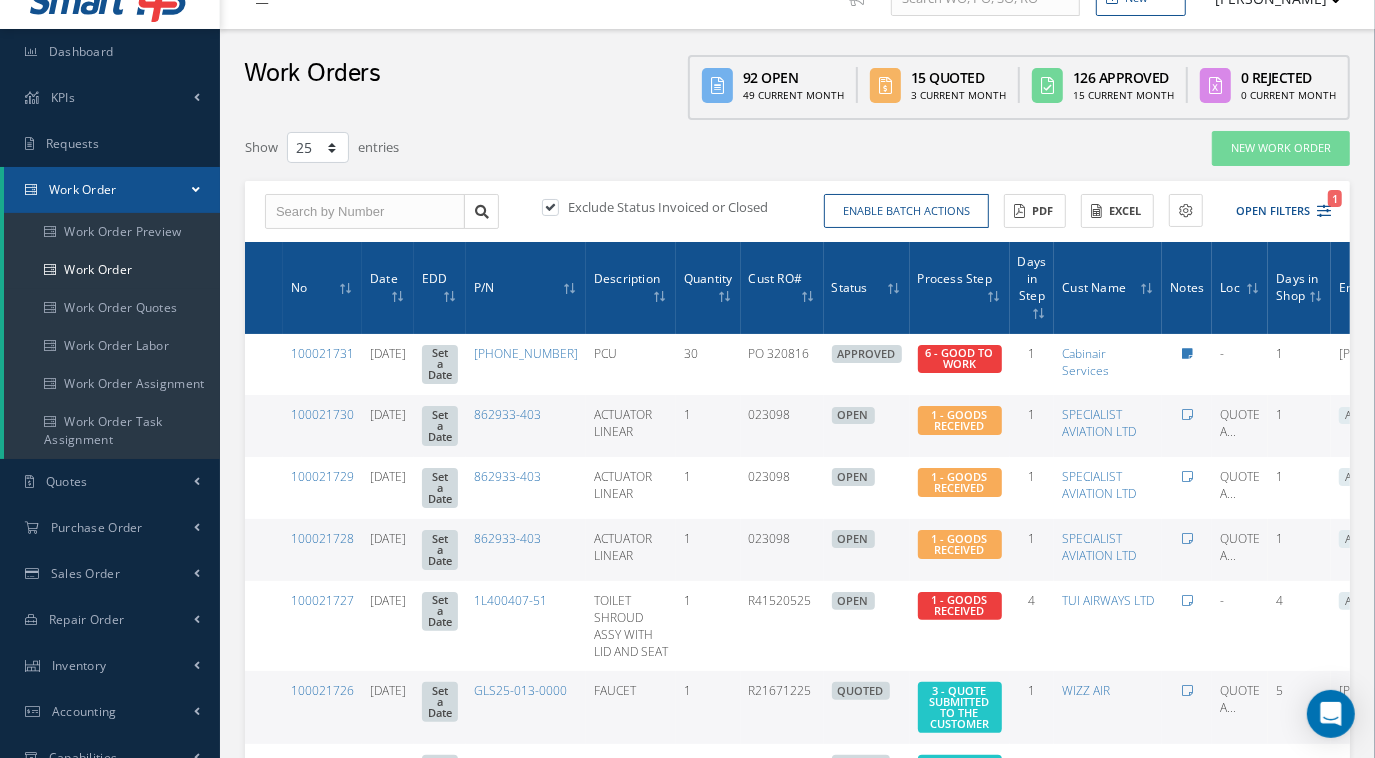 scroll, scrollTop: 0, scrollLeft: 0, axis: both 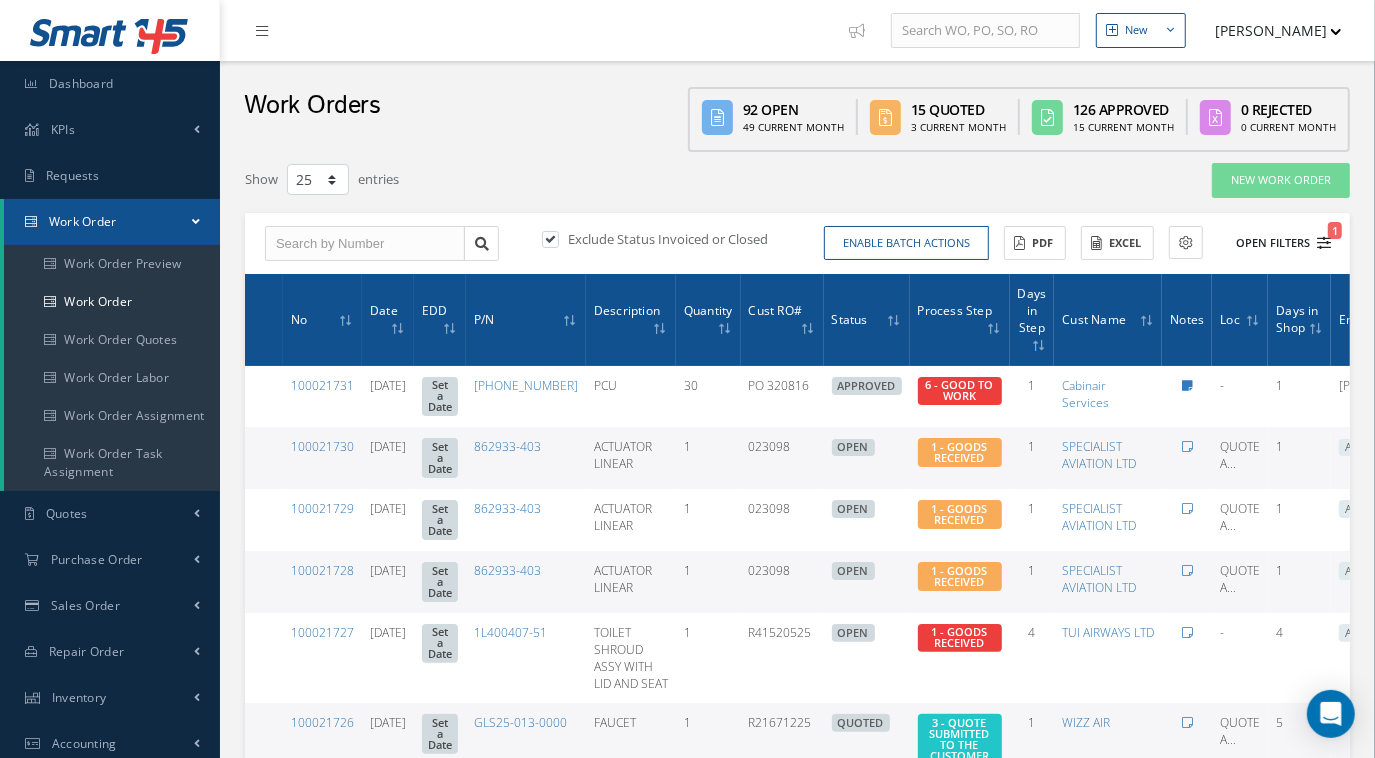 click on "Open Filters
1" at bounding box center [1274, 243] 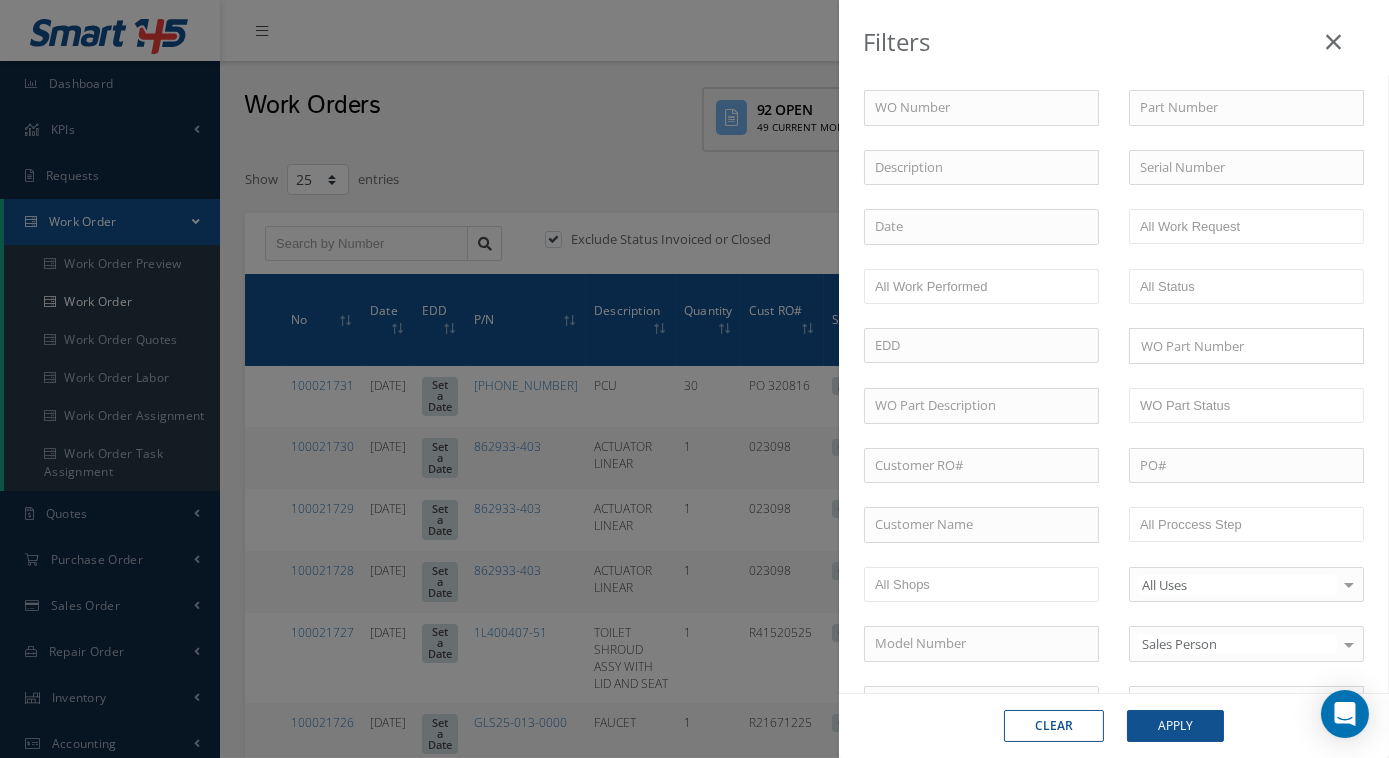 type 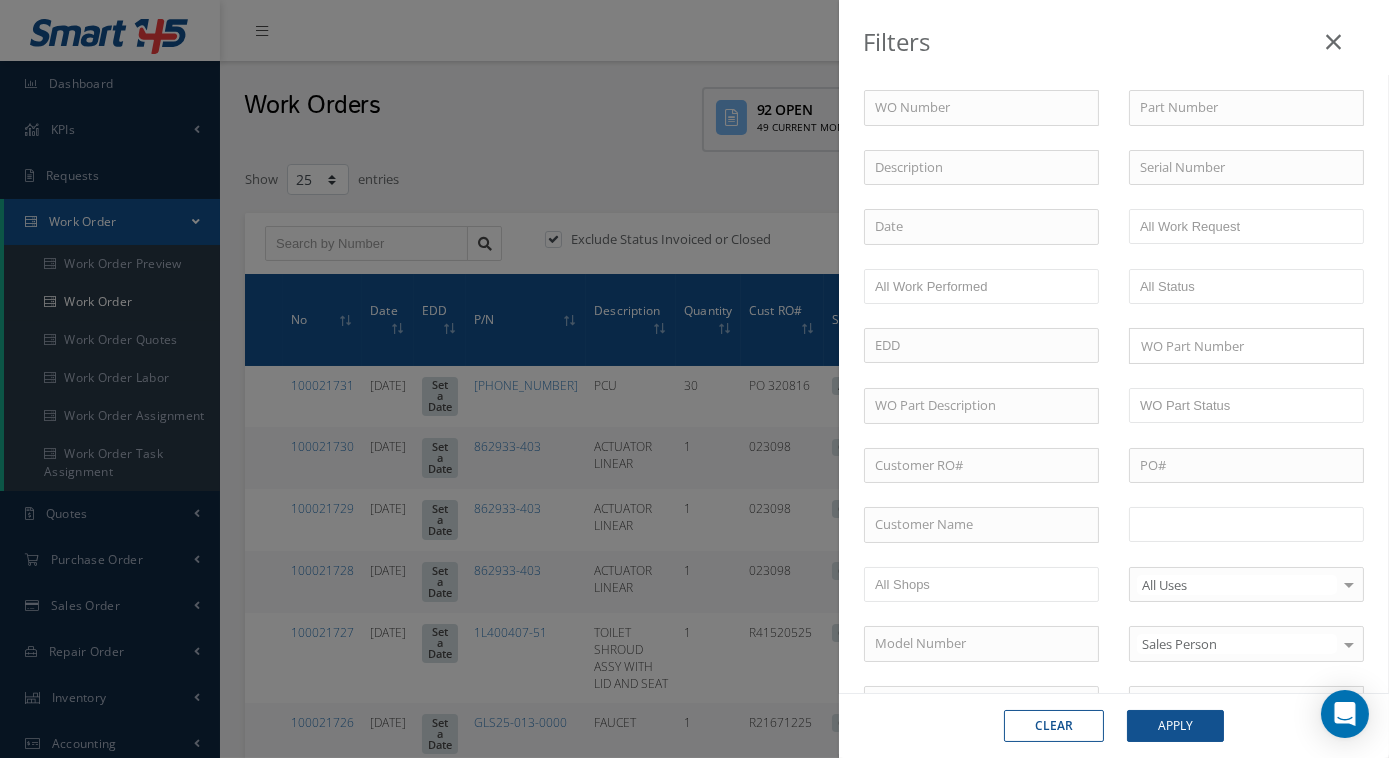 click at bounding box center (1203, 524) 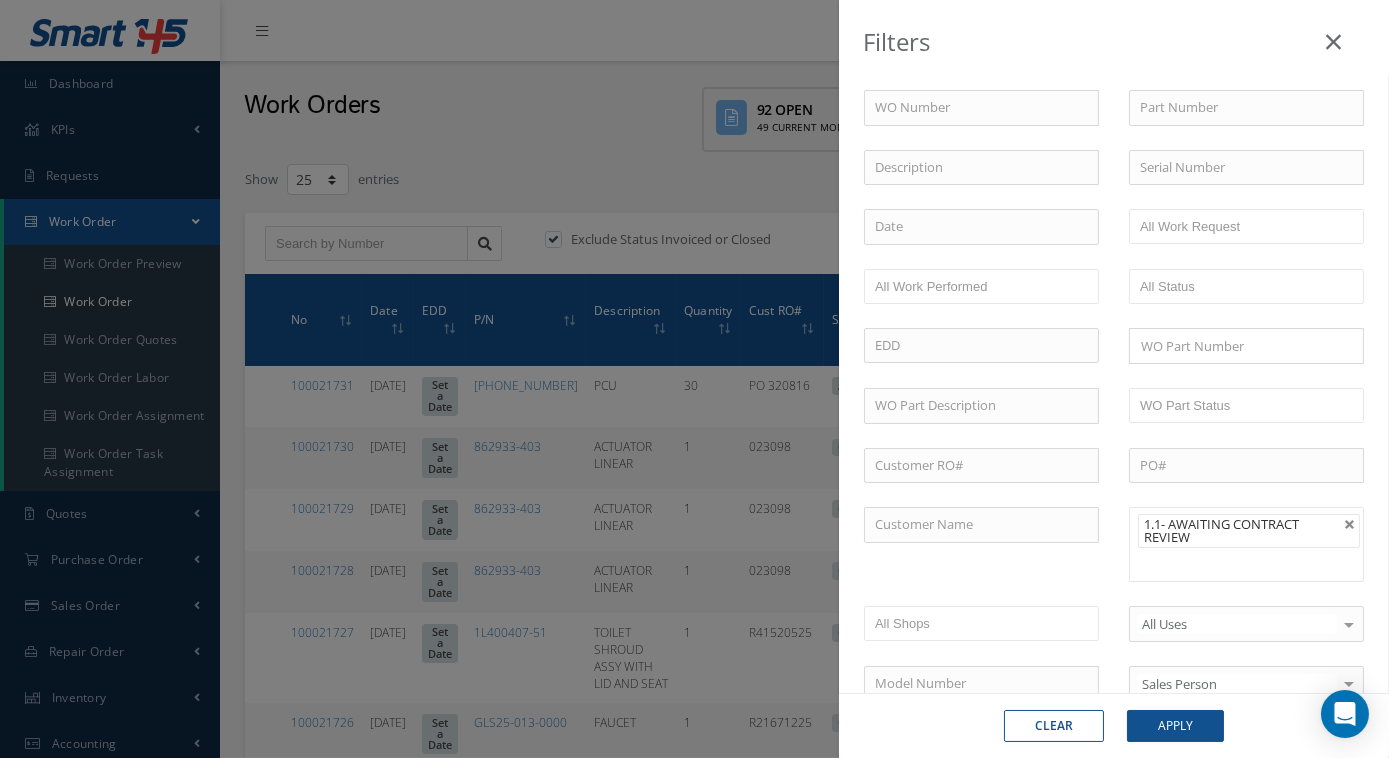 click on "1.1- AWAITING CONTRACT REVIEW" at bounding box center [1221, 530] 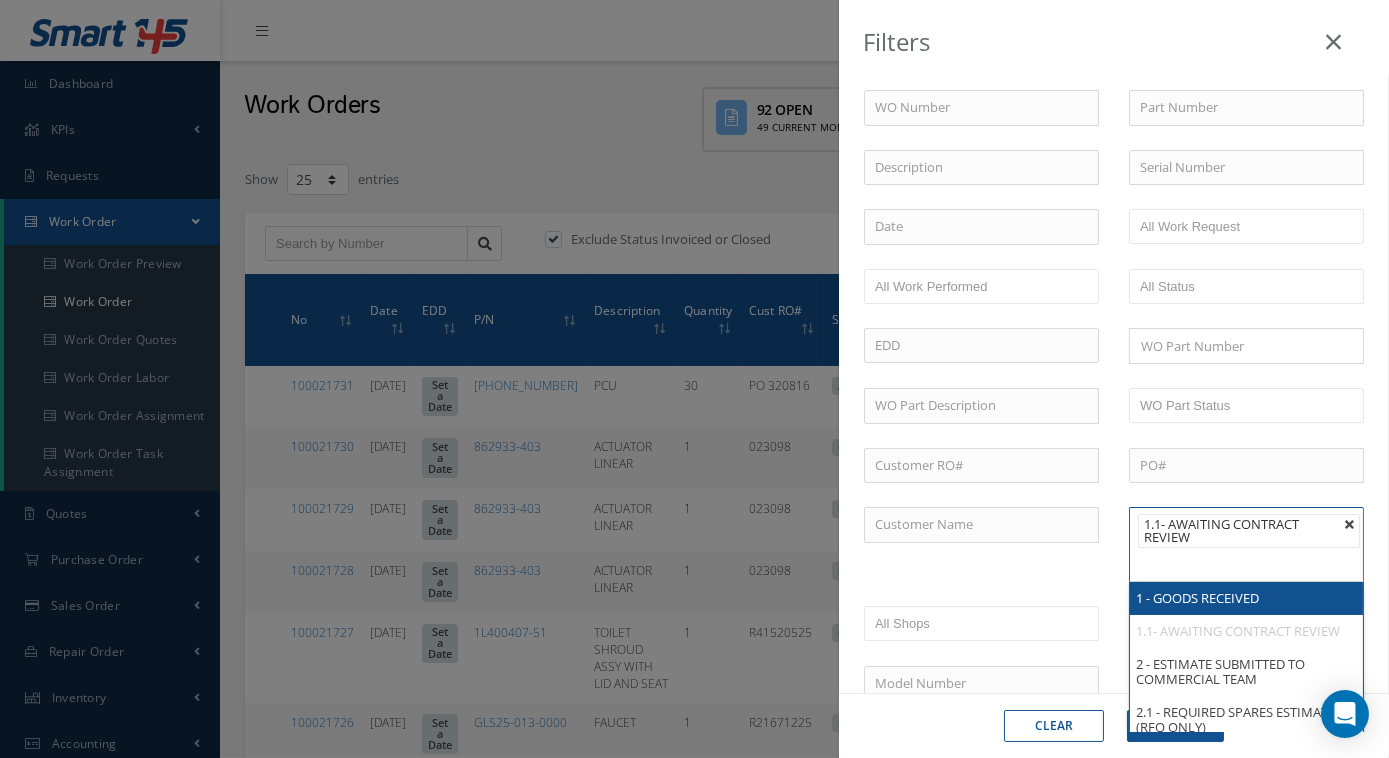 click at bounding box center (1350, 525) 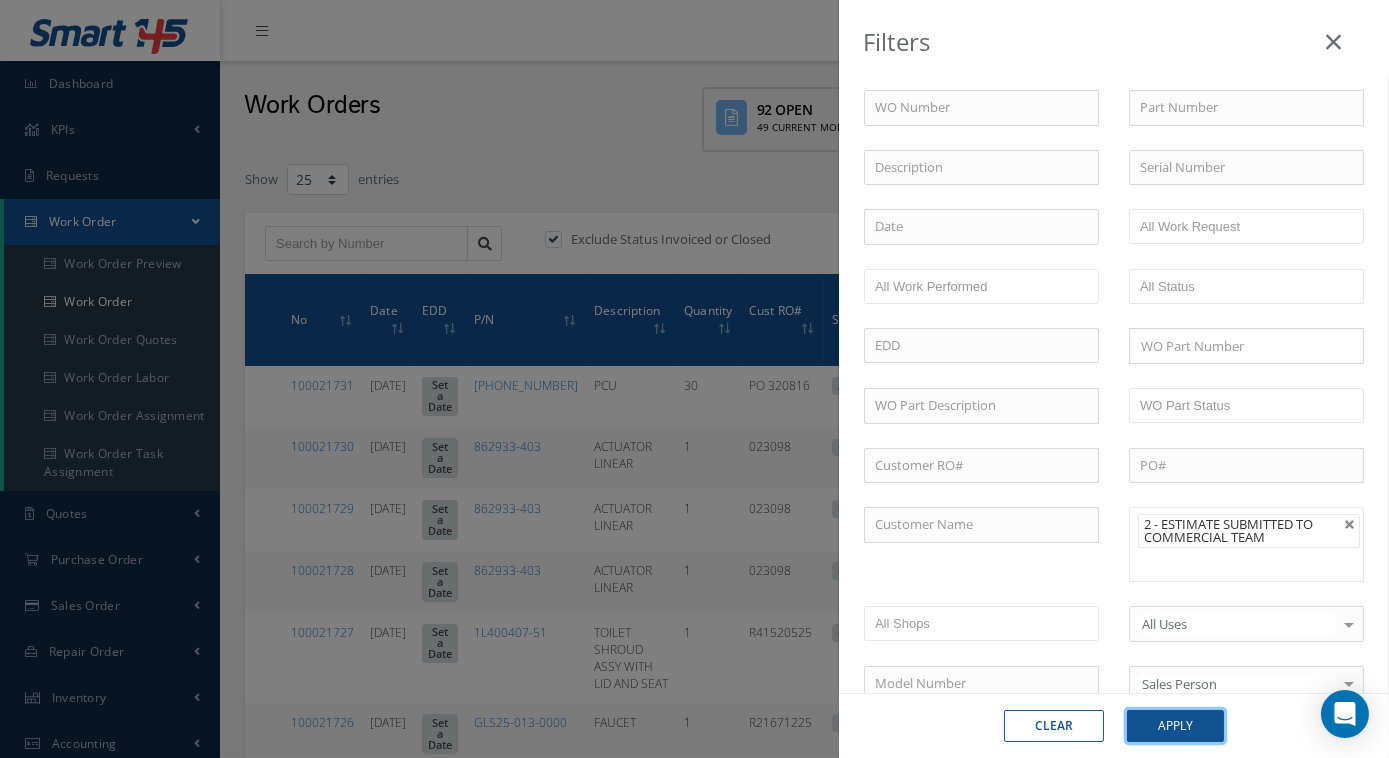 click on "Apply" at bounding box center (1175, 726) 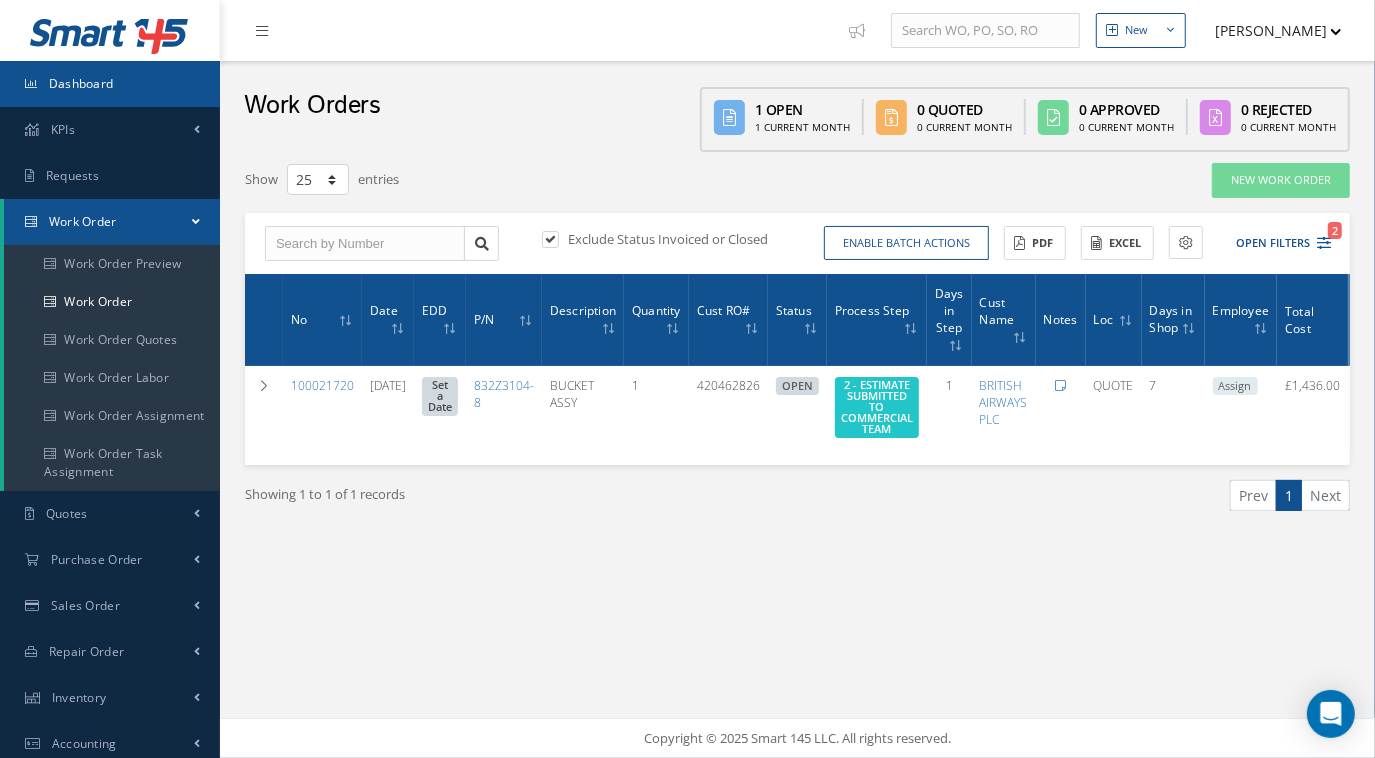 click on "Dashboard" at bounding box center (110, 84) 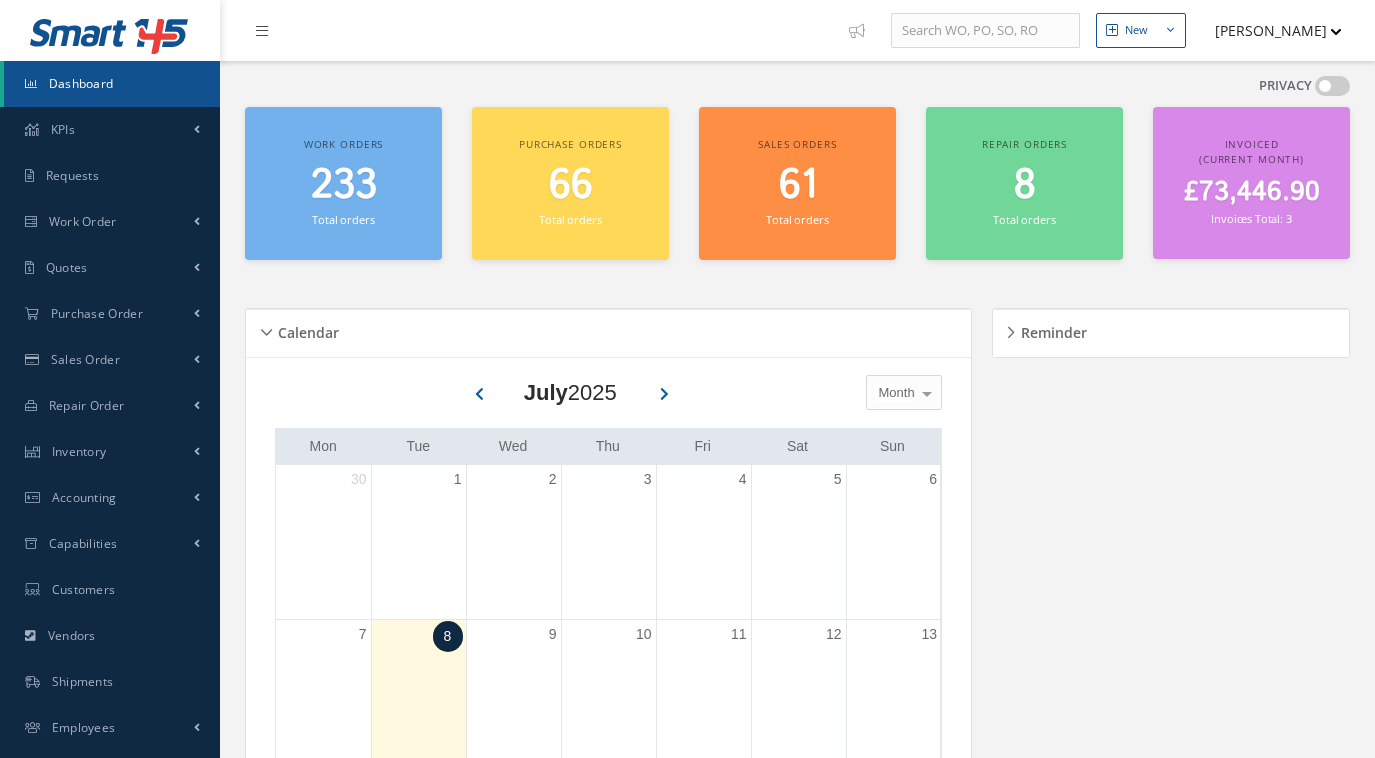 scroll, scrollTop: 0, scrollLeft: 0, axis: both 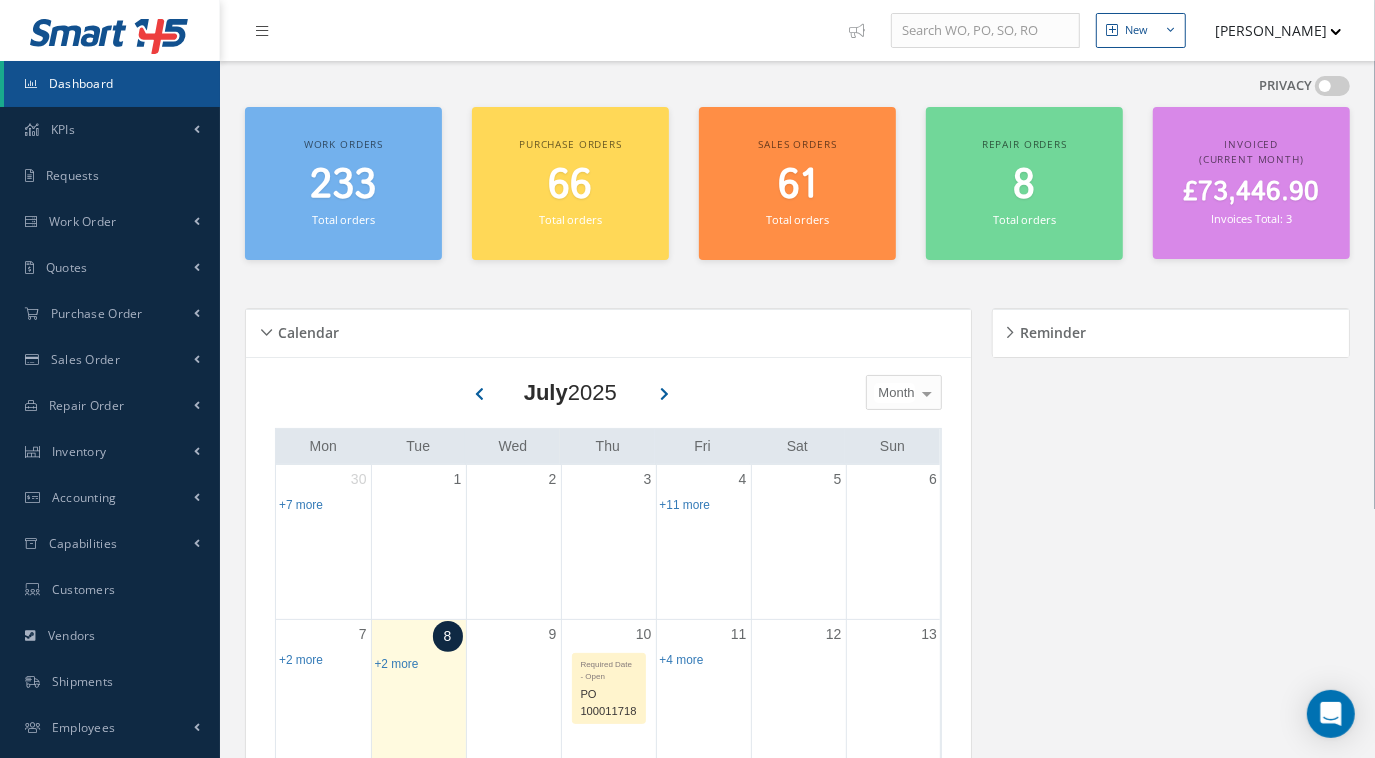 click on "233" at bounding box center [343, 186] 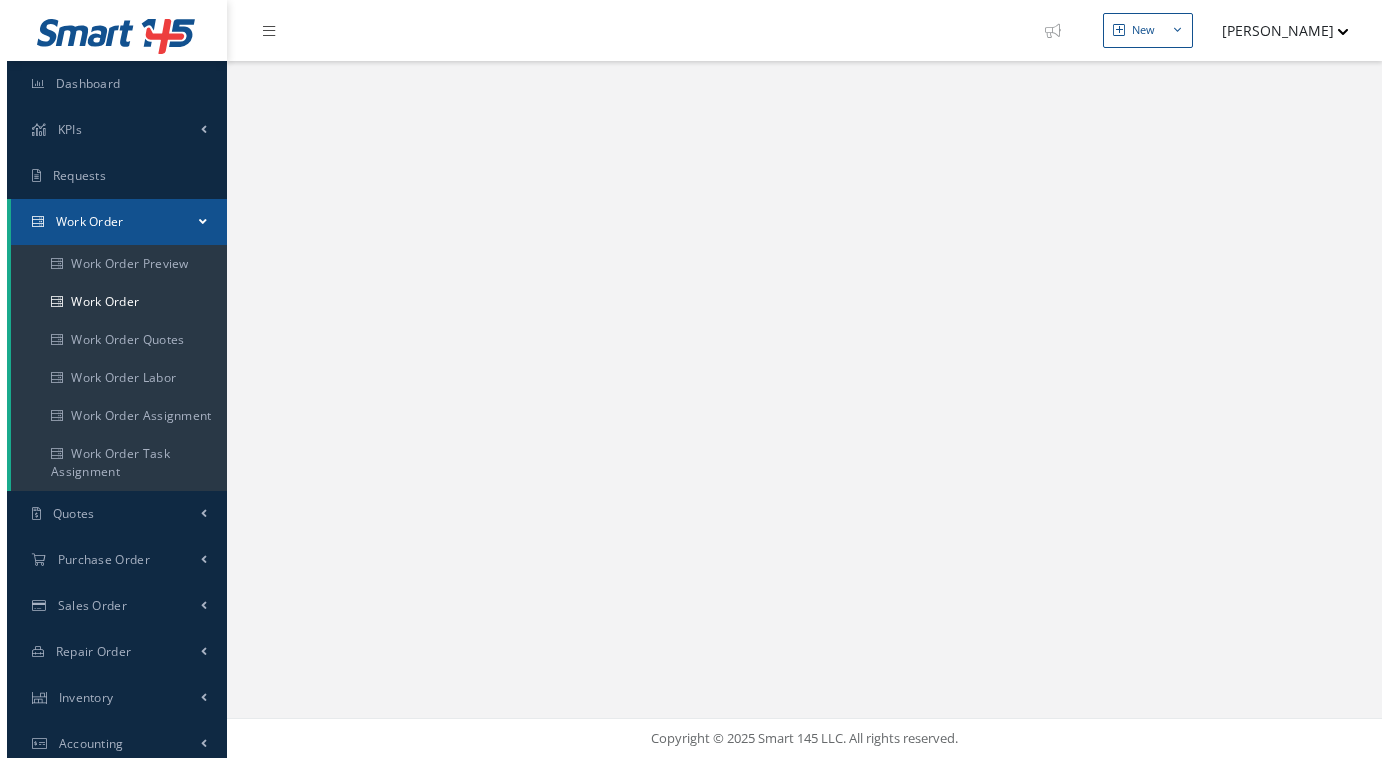 scroll, scrollTop: 0, scrollLeft: 0, axis: both 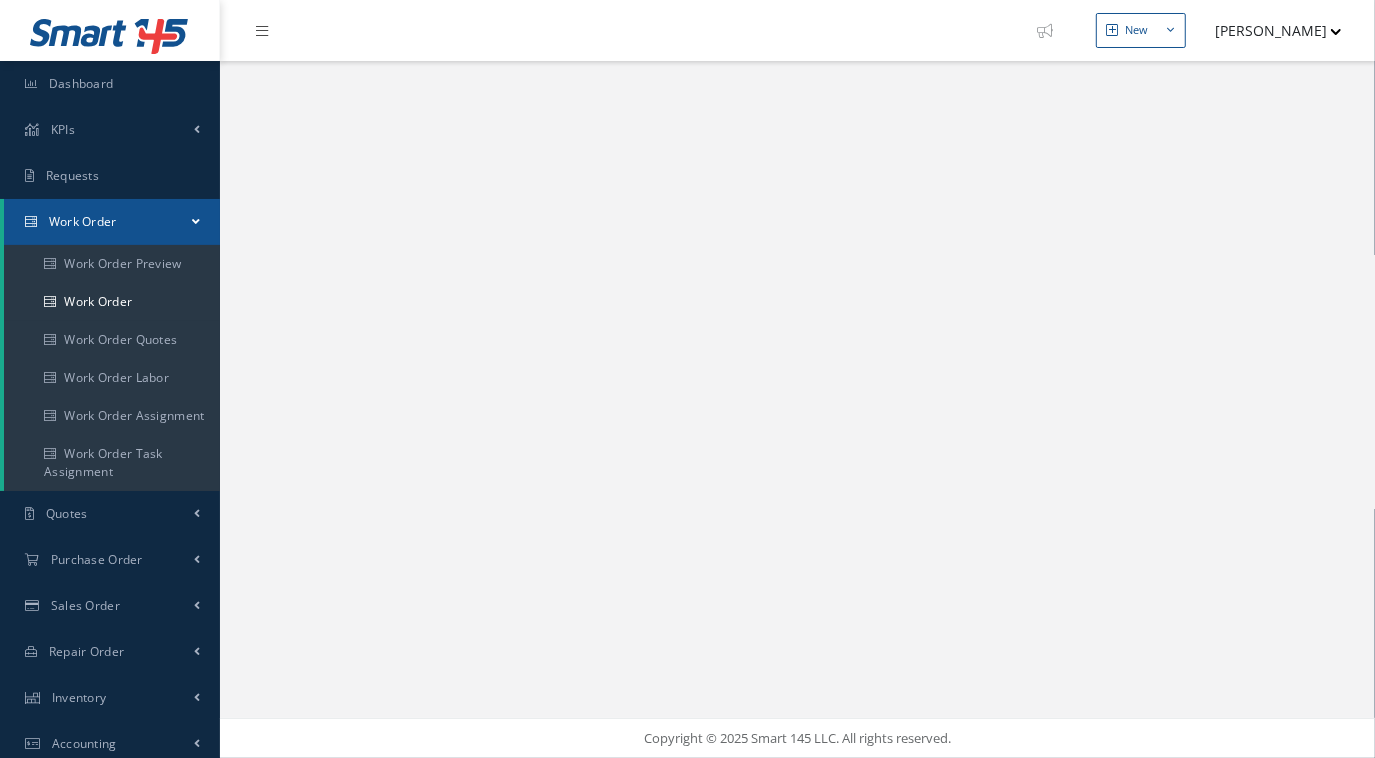 select on "25" 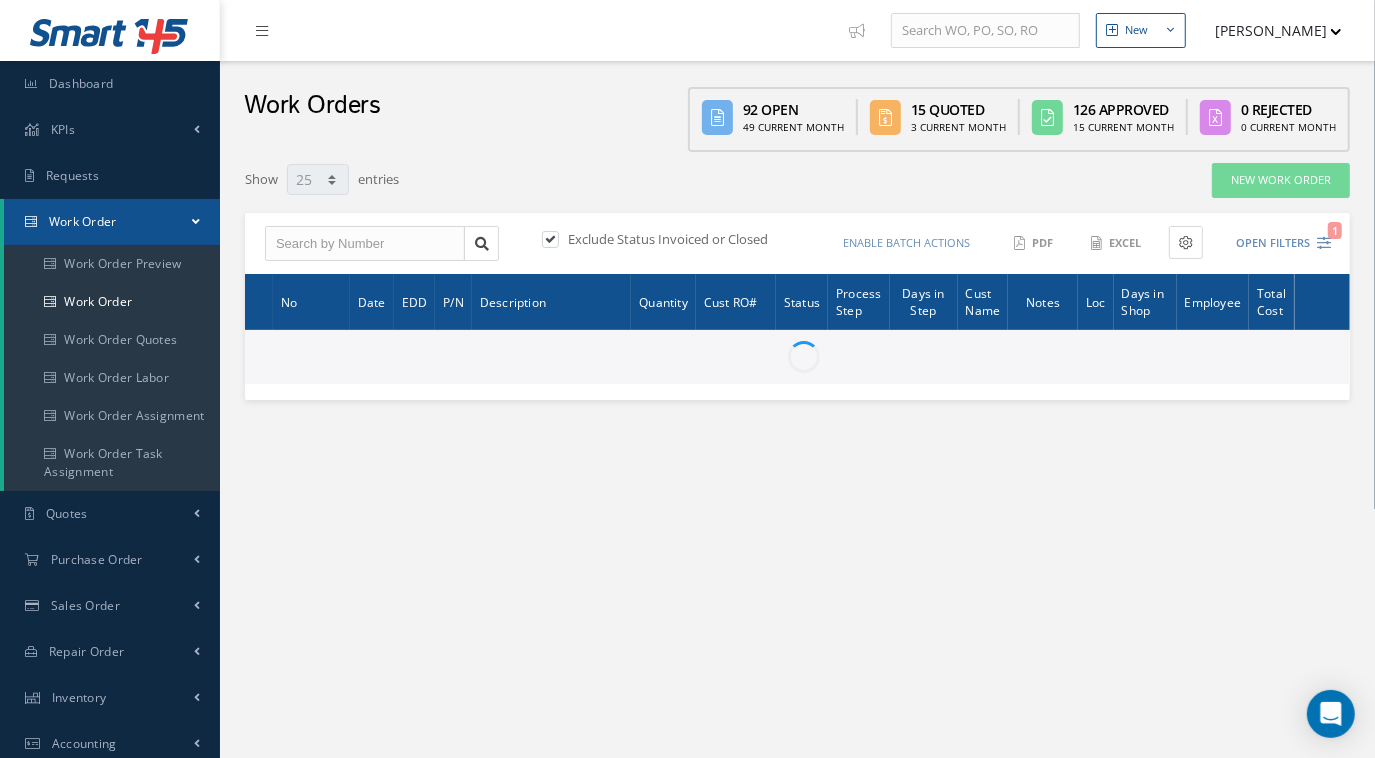 type on "All Work Request" 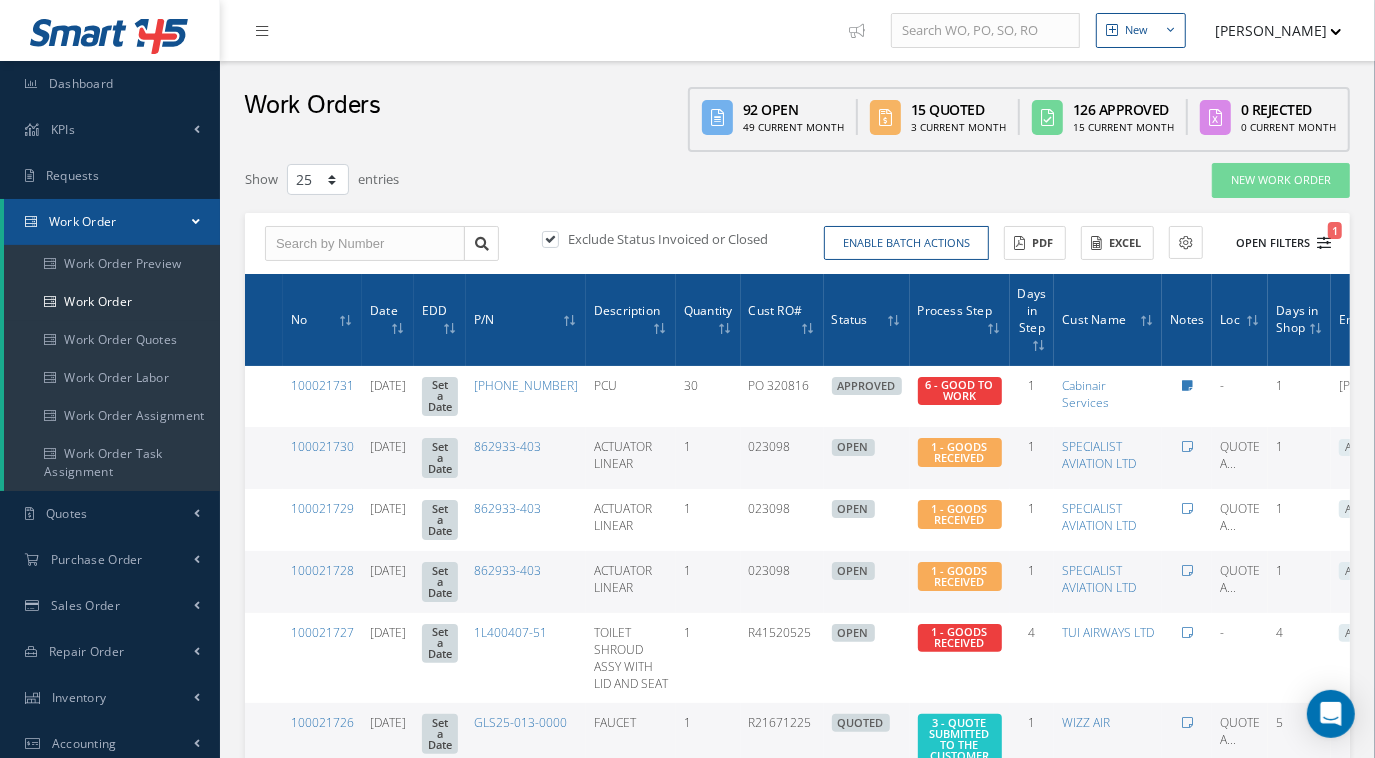 click on "Open Filters
1" at bounding box center [1274, 243] 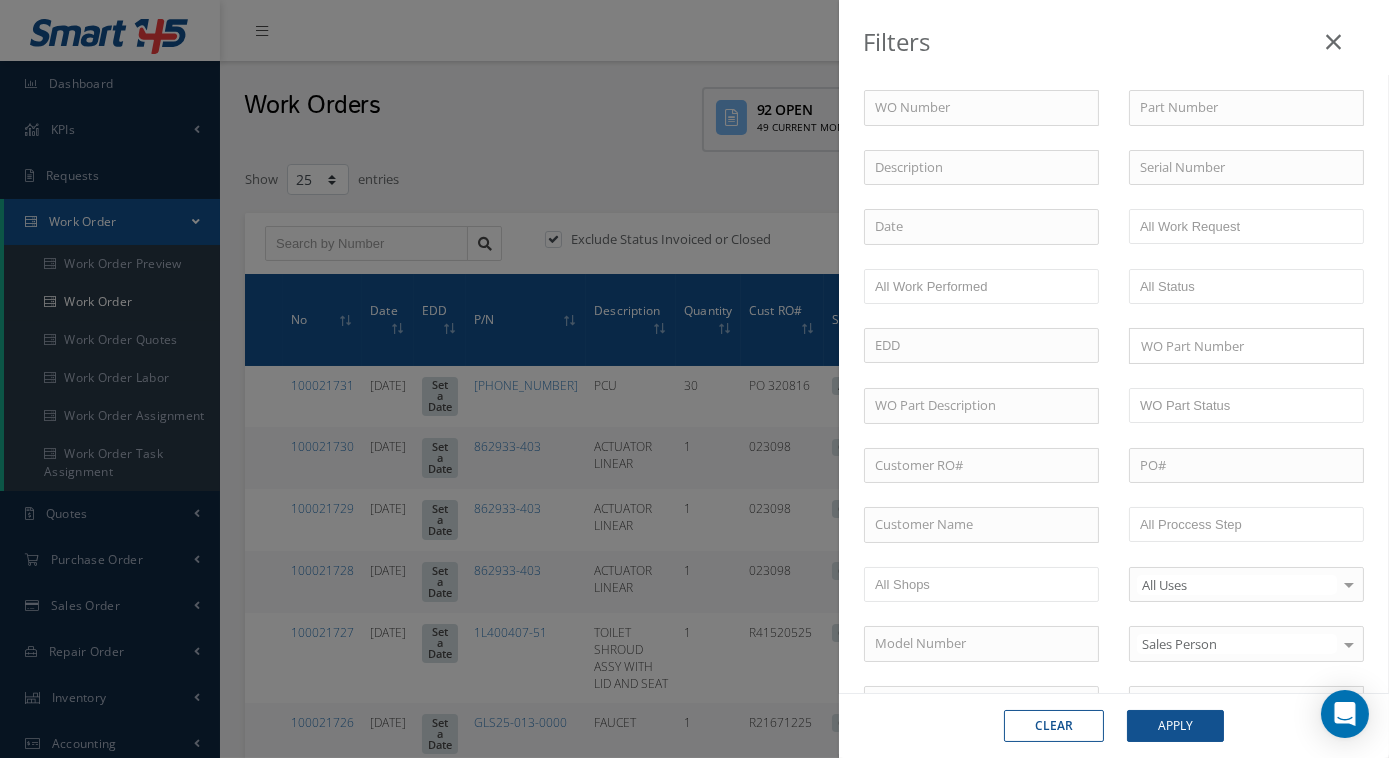 type 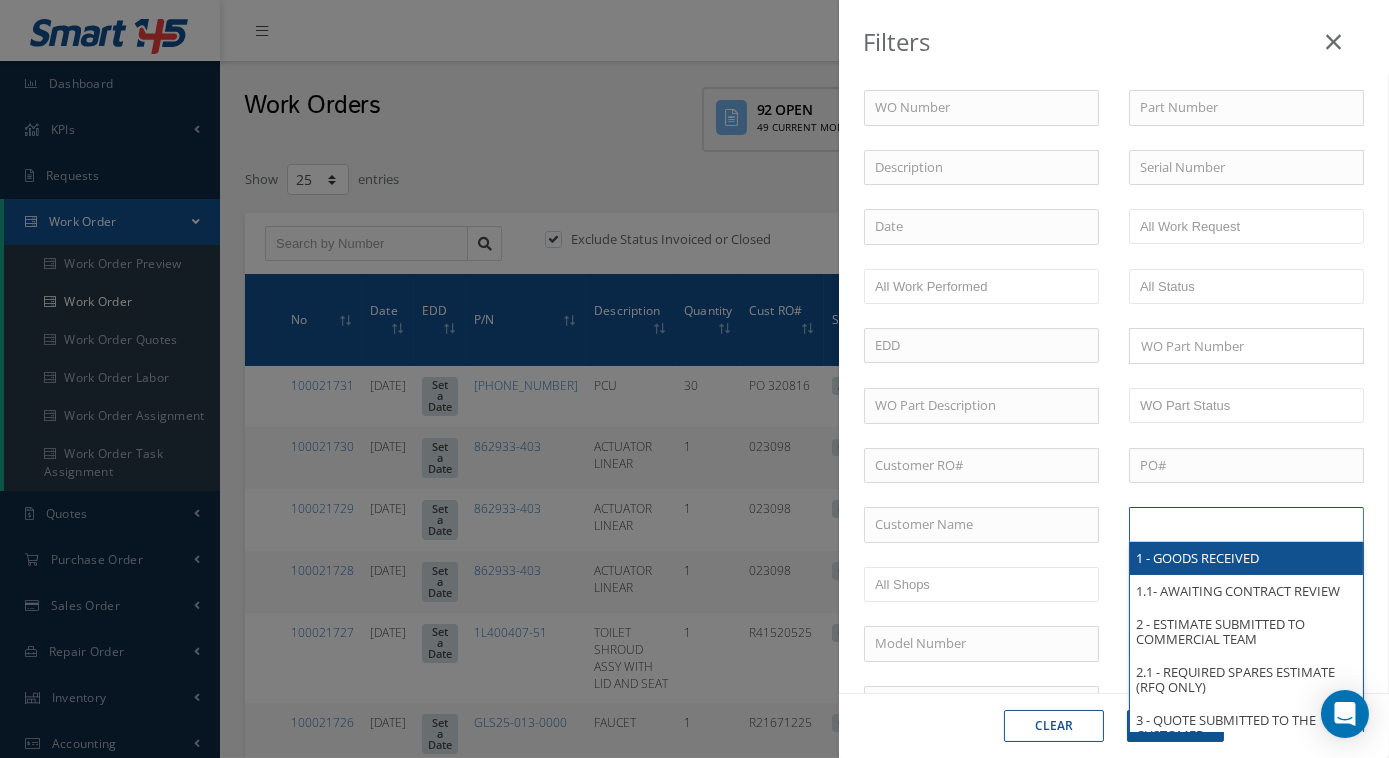 click at bounding box center (1203, 524) 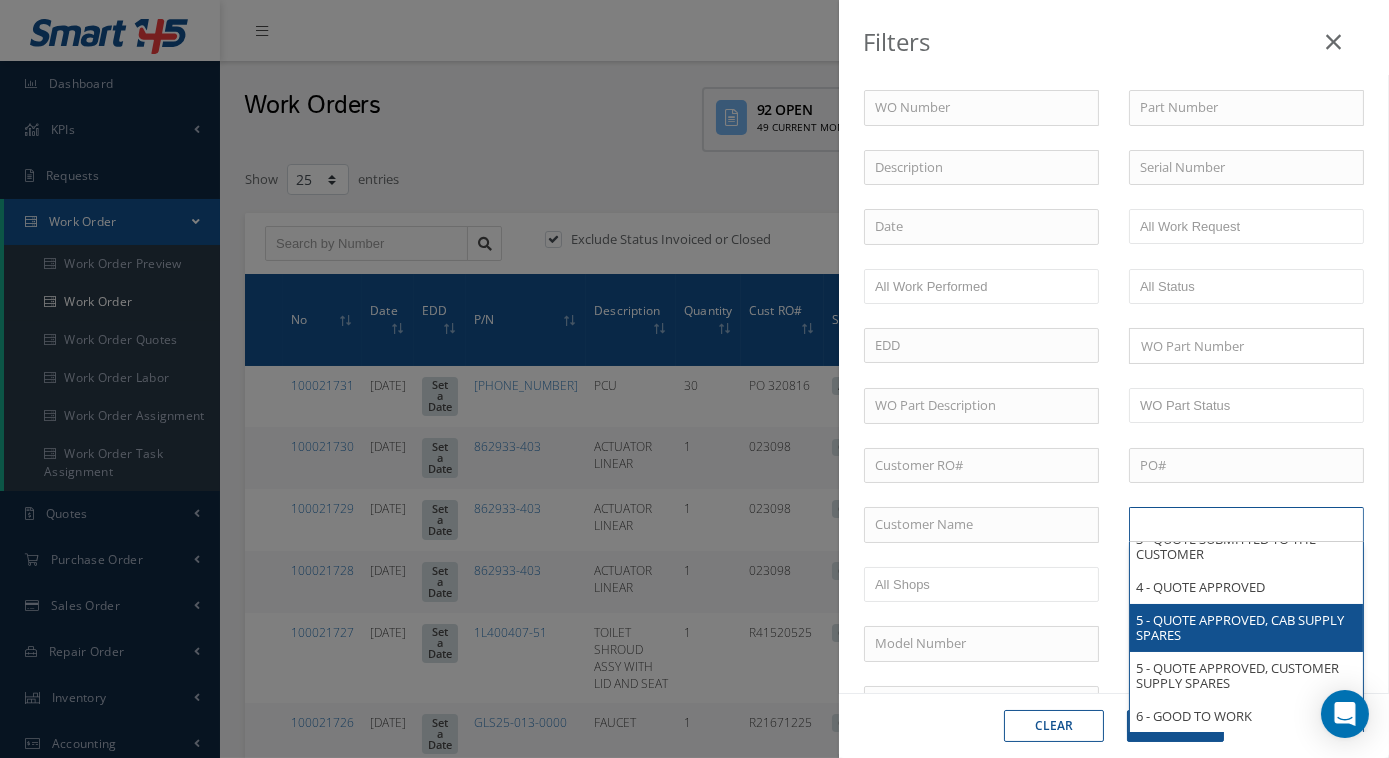 scroll, scrollTop: 272, scrollLeft: 0, axis: vertical 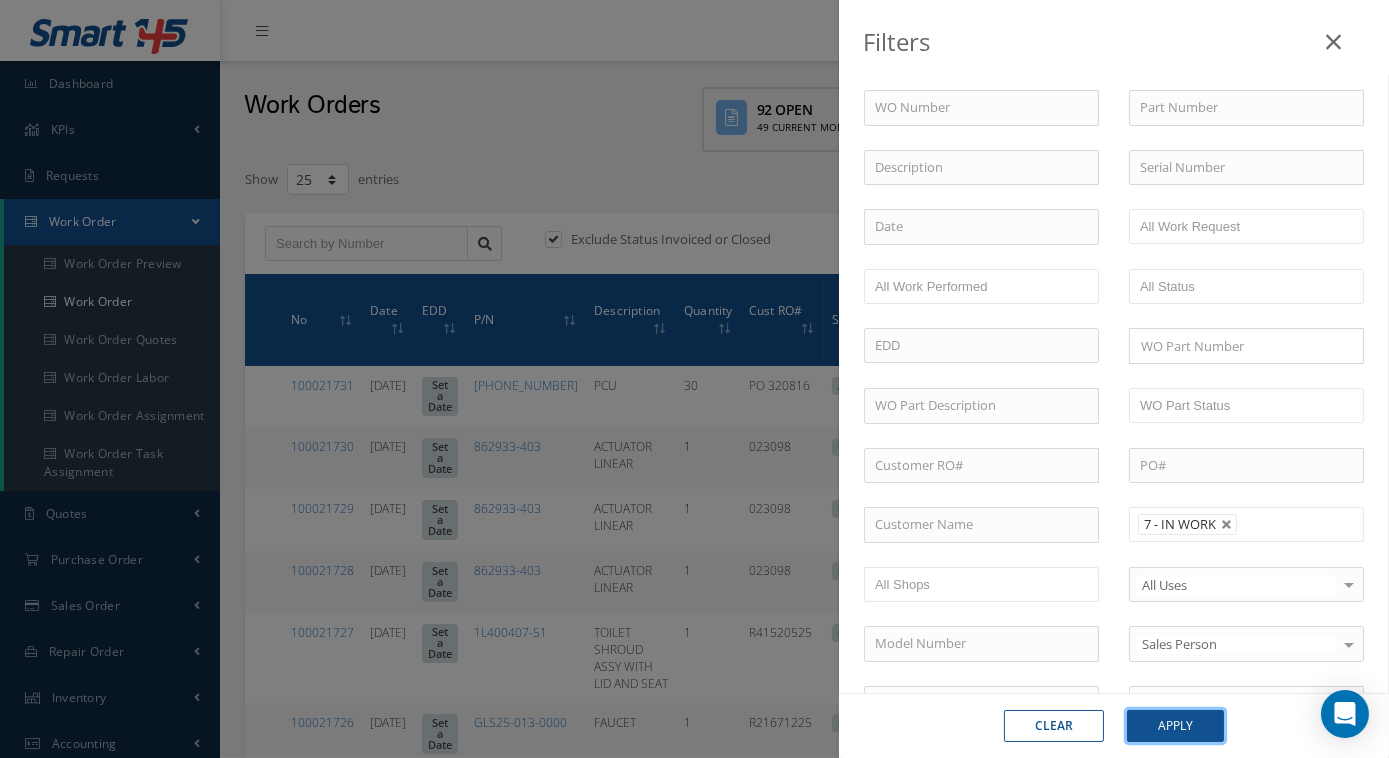 click on "Apply" at bounding box center (1175, 726) 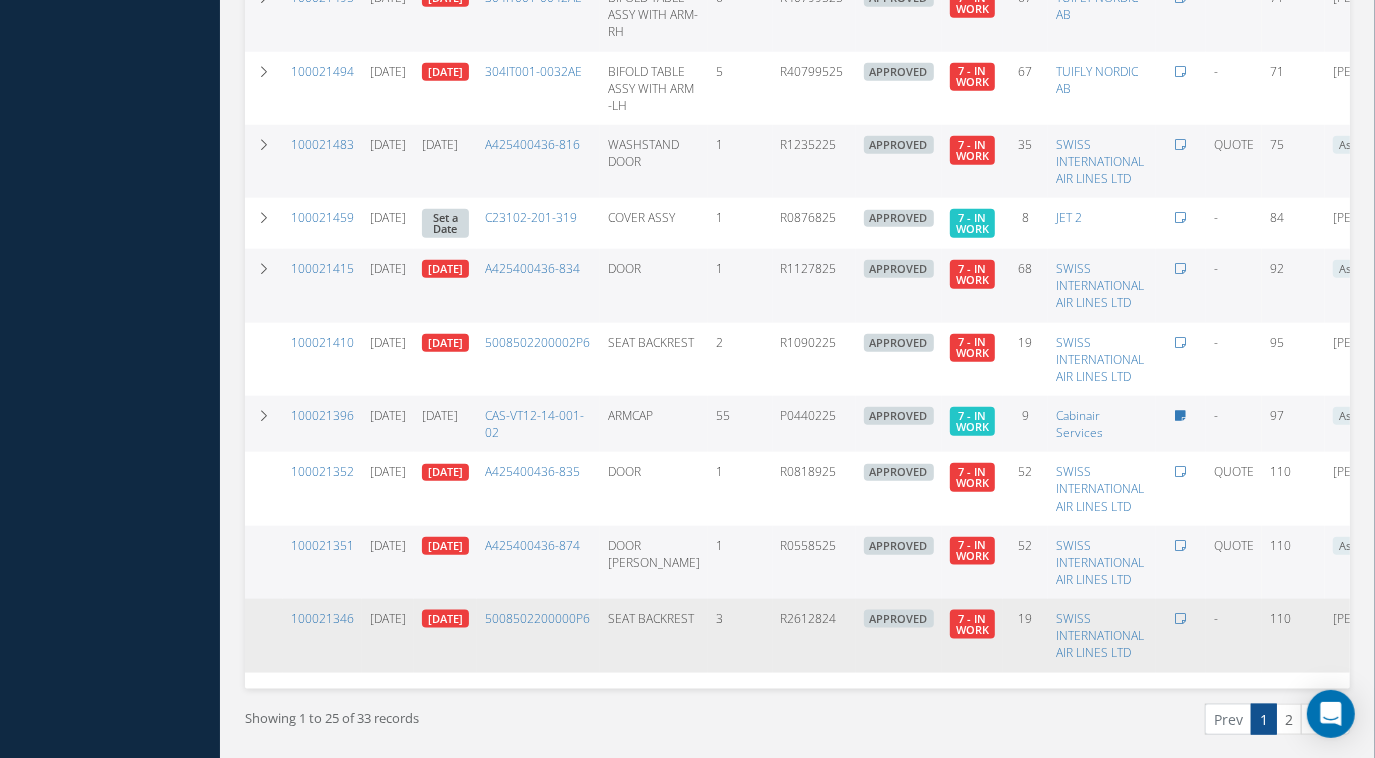 scroll, scrollTop: 1335, scrollLeft: 0, axis: vertical 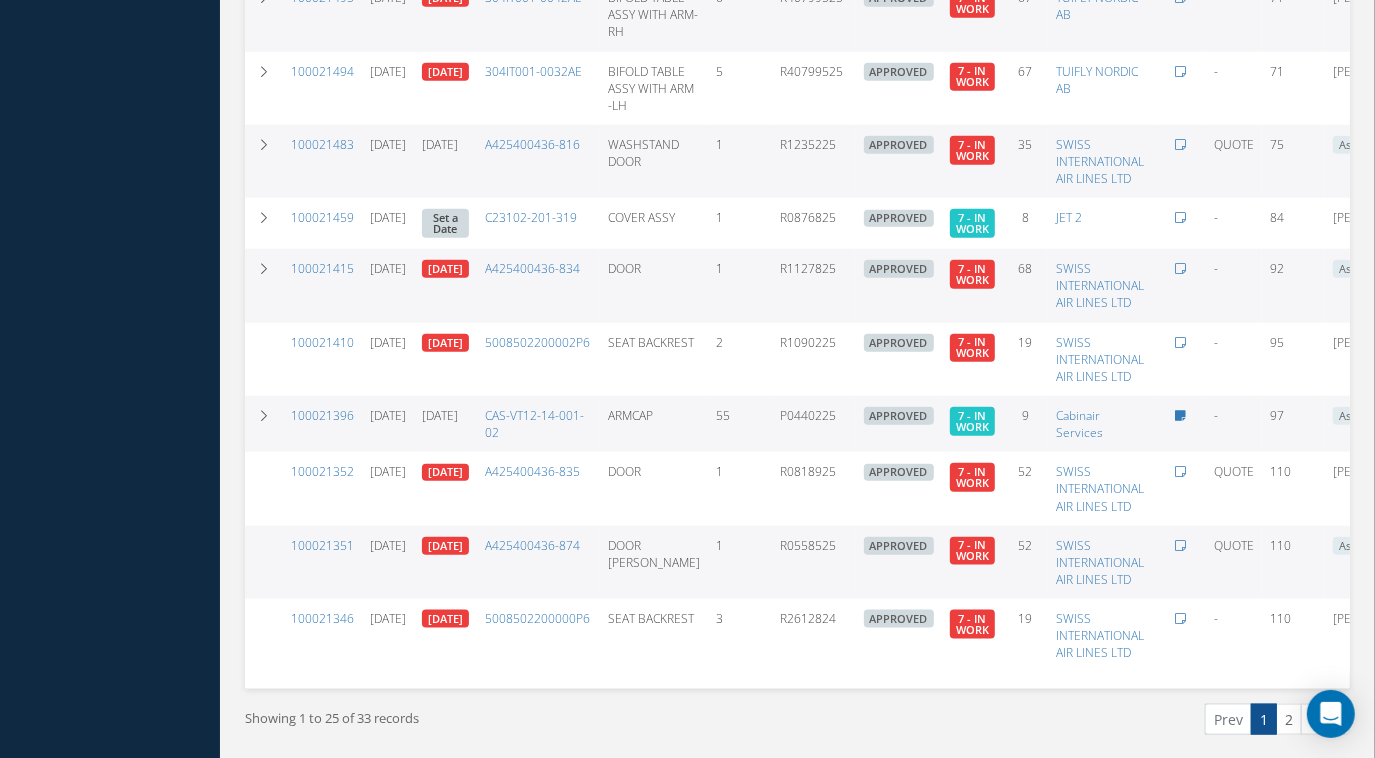 click on "100021396" at bounding box center (322, 424) 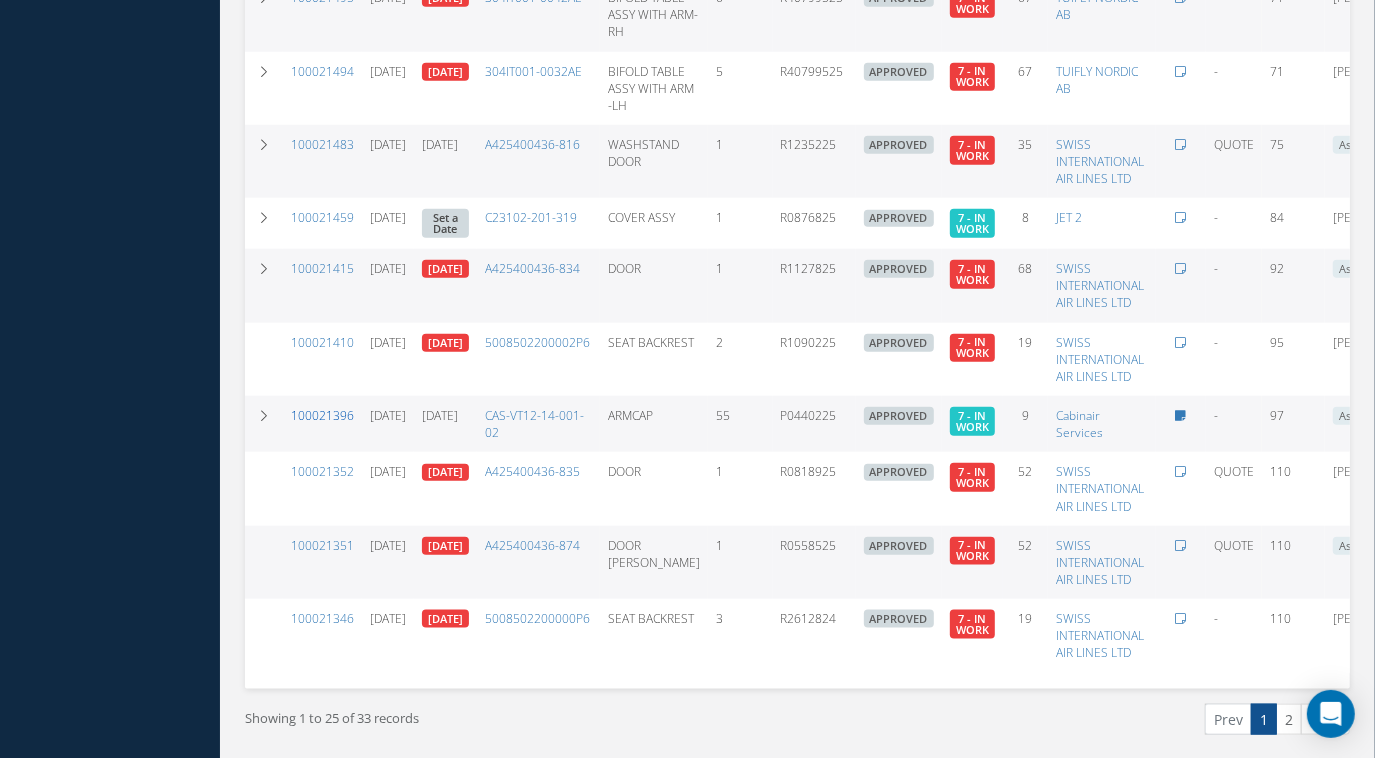 click on "100021396" at bounding box center (322, 415) 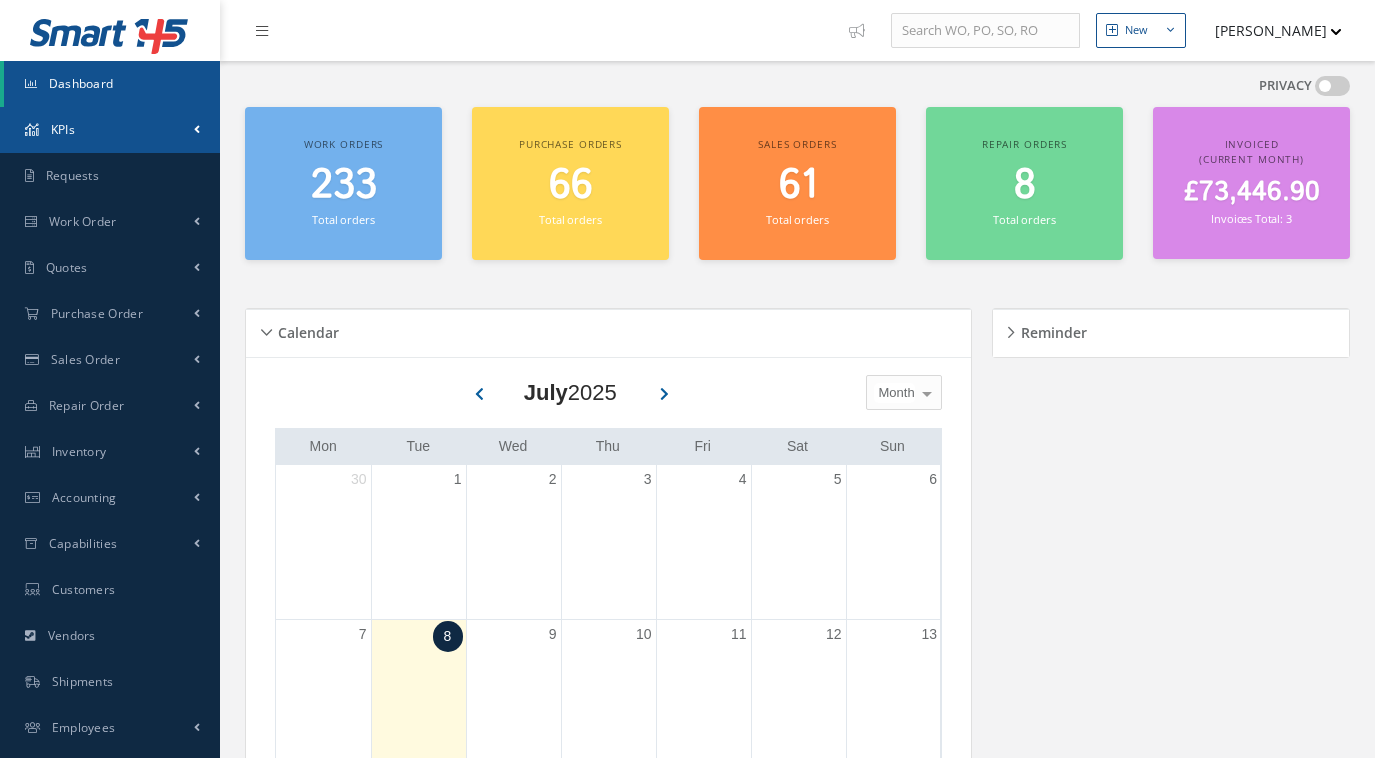 scroll, scrollTop: 0, scrollLeft: 0, axis: both 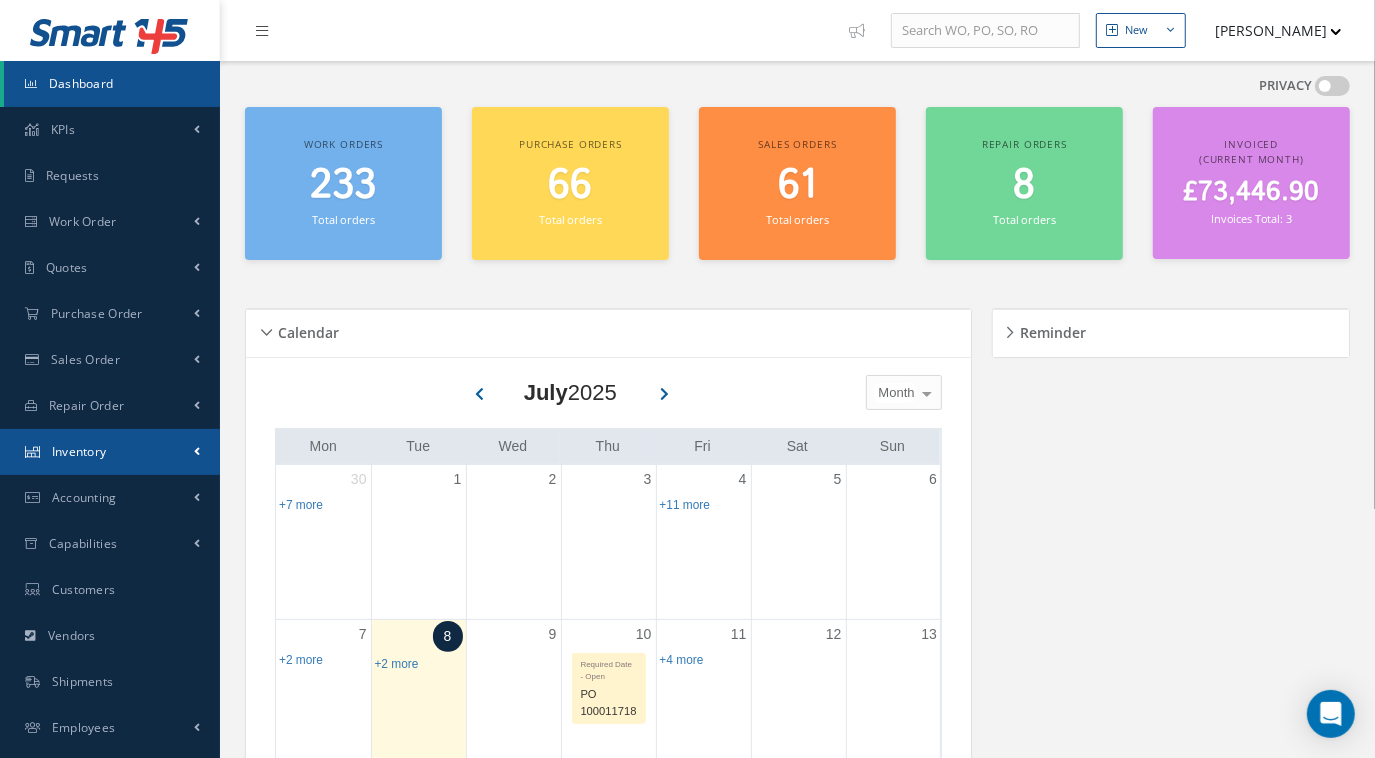 click on "Inventory" at bounding box center (110, 452) 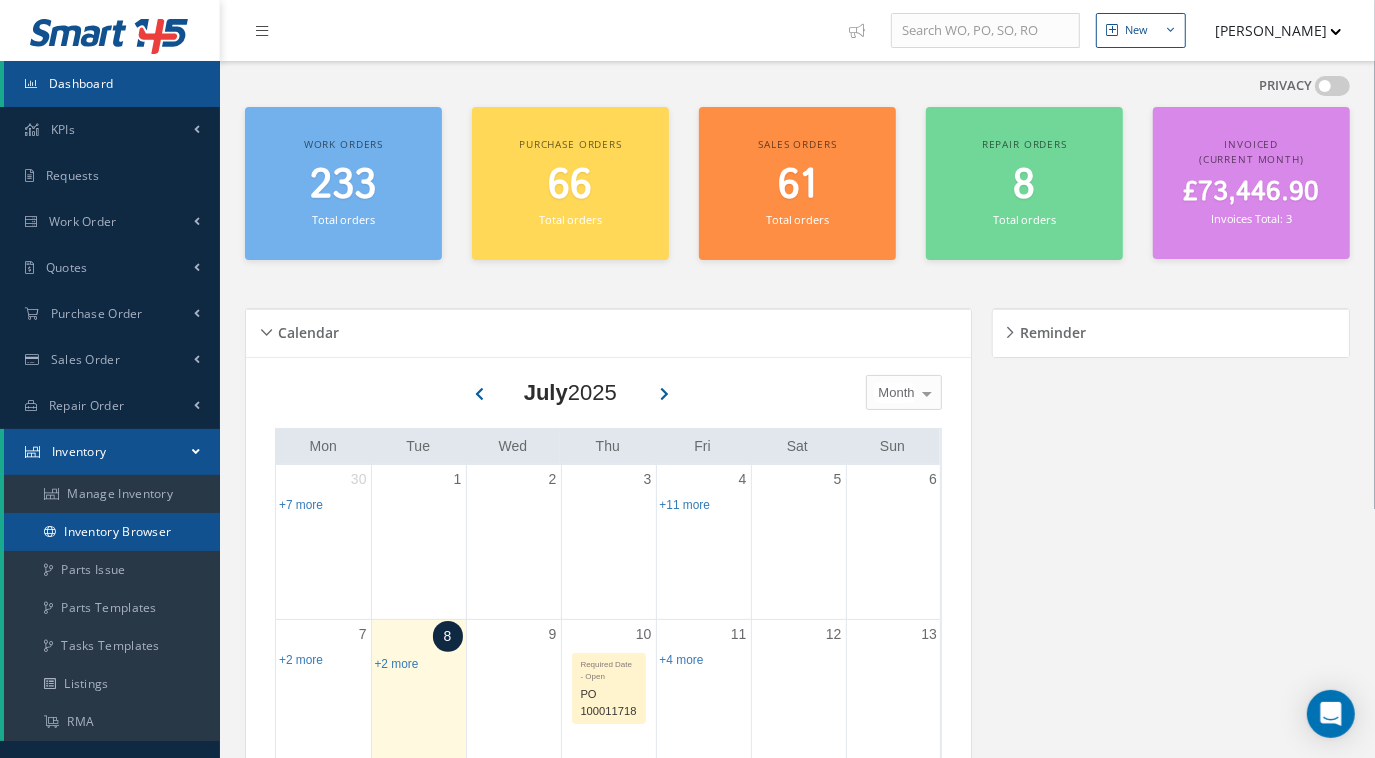 click on "Inventory Browser" at bounding box center [112, 532] 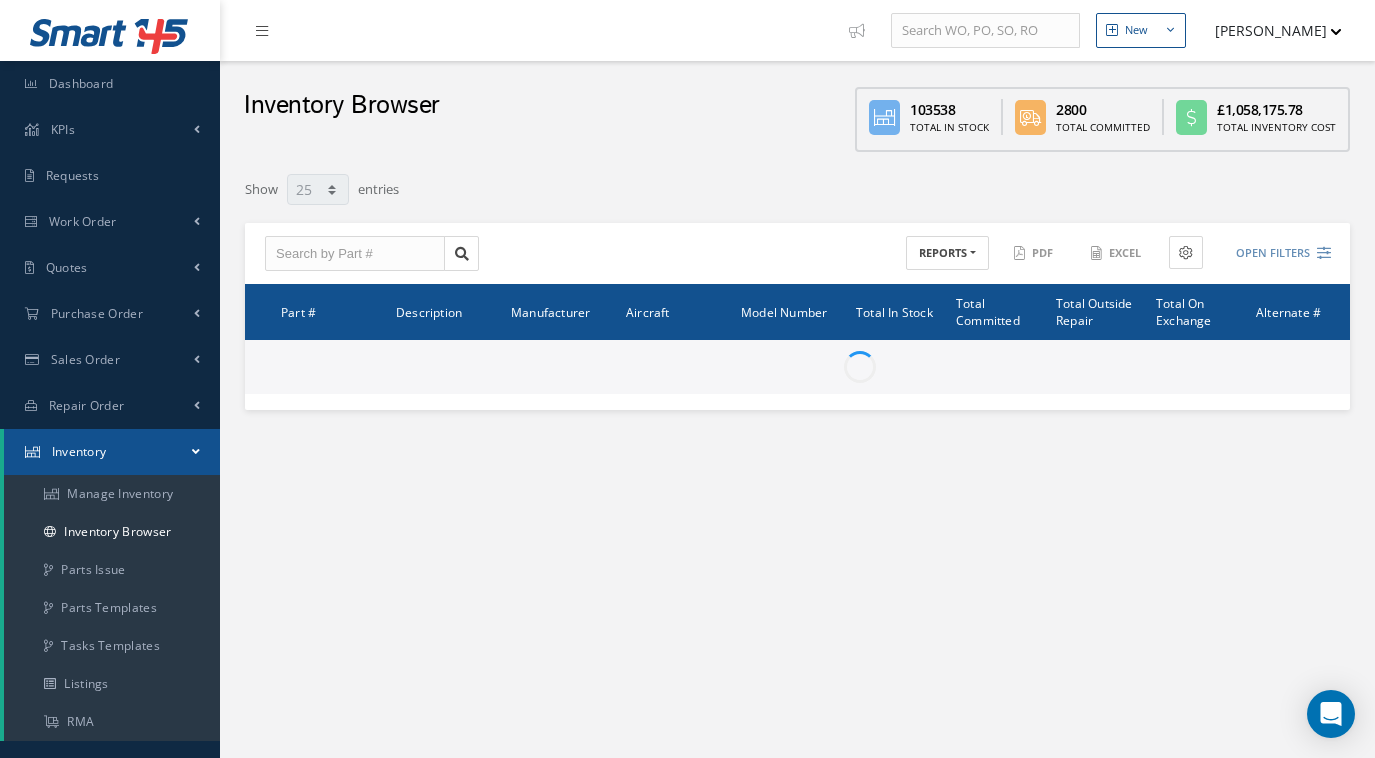 select on "25" 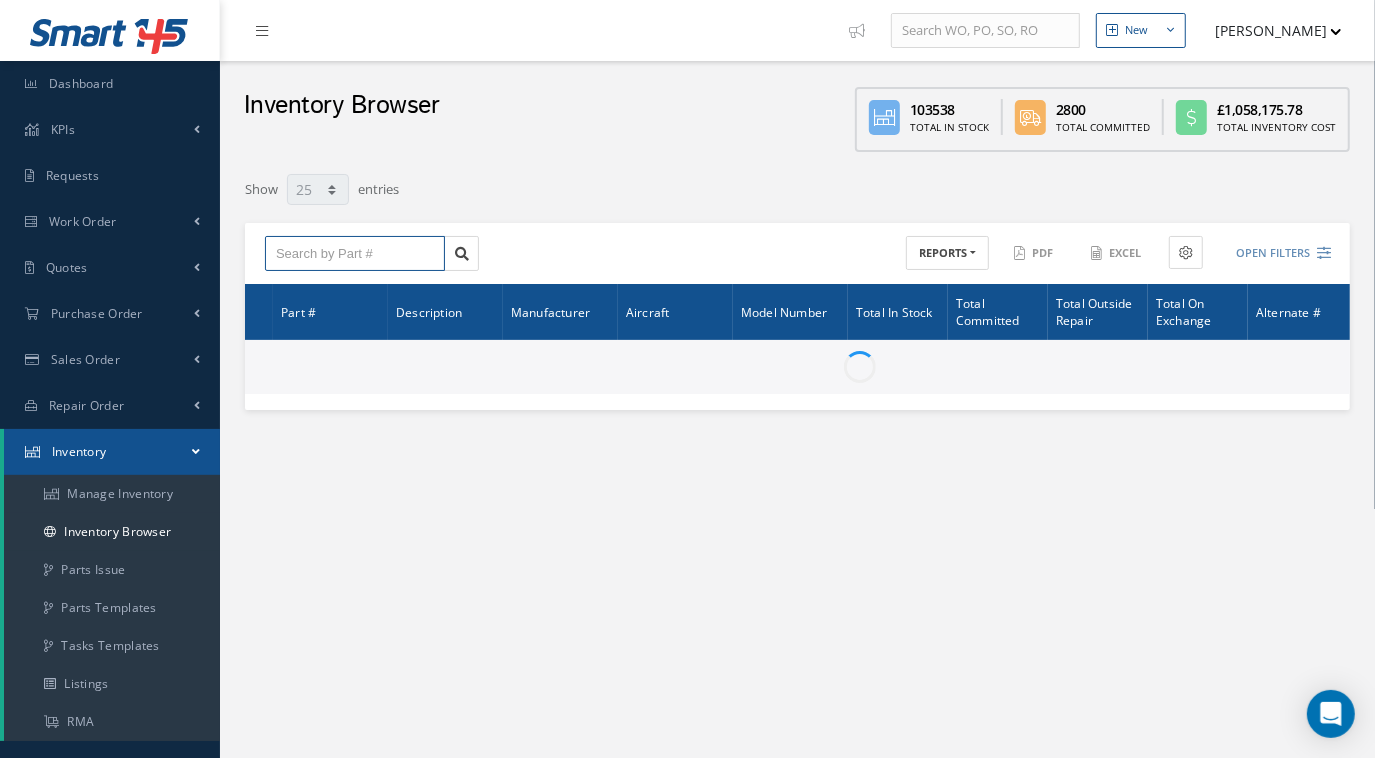 click at bounding box center (355, 254) 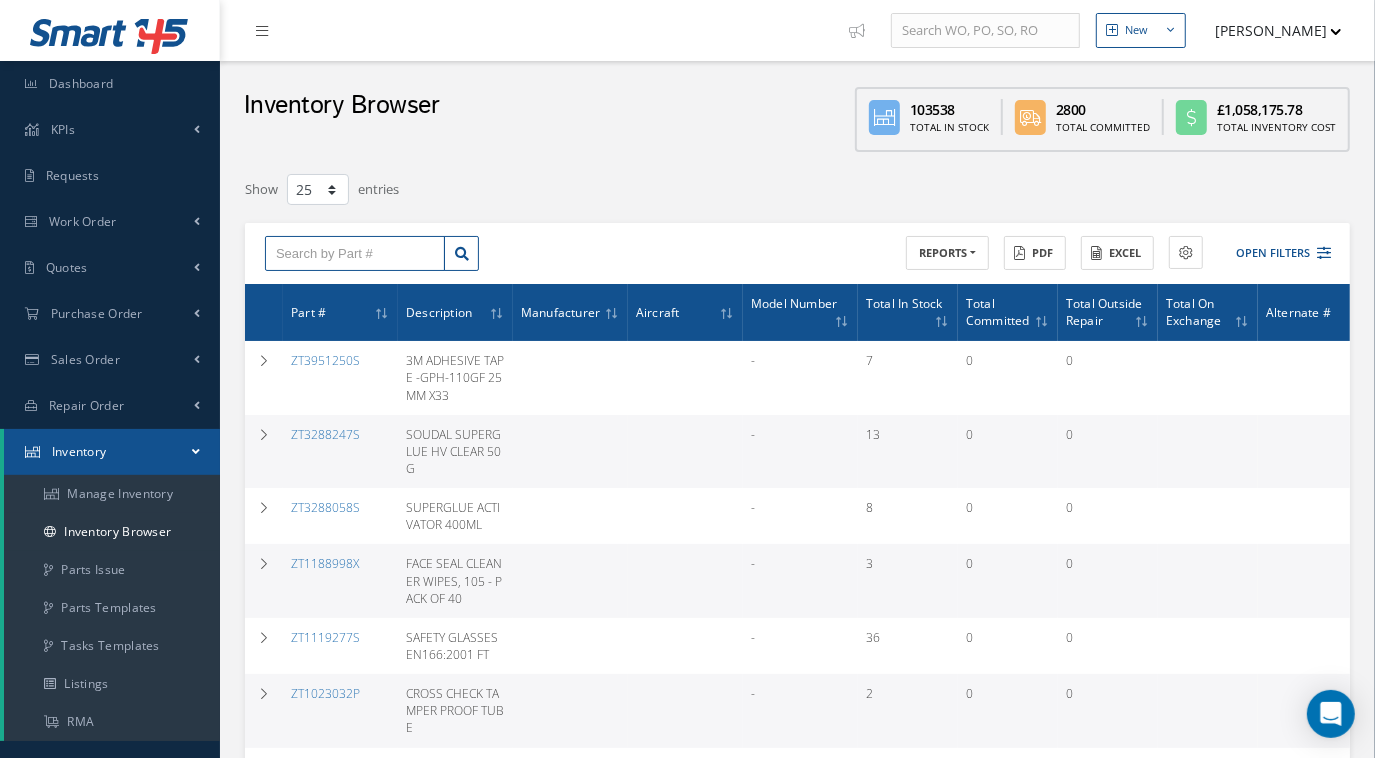 paste on "5700-1-11" 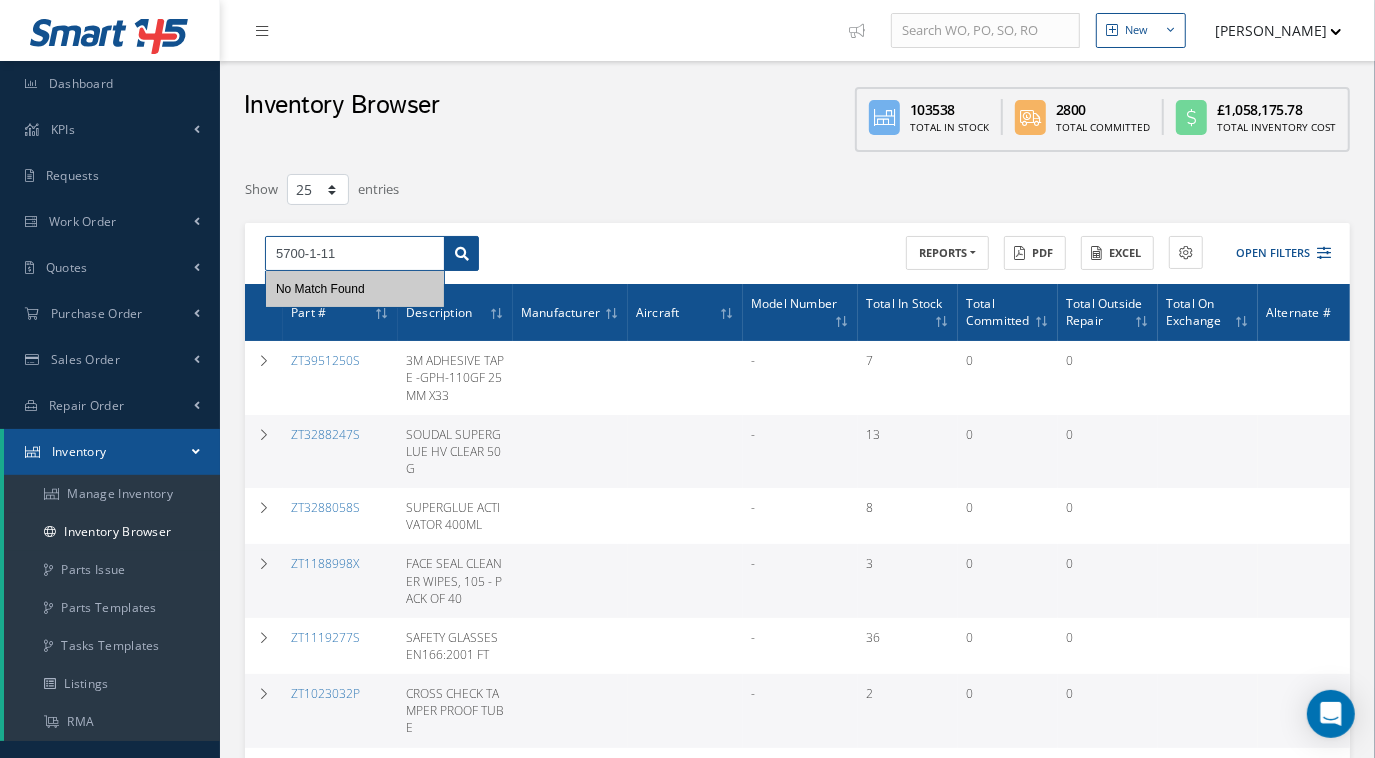 type on "5700-1-11" 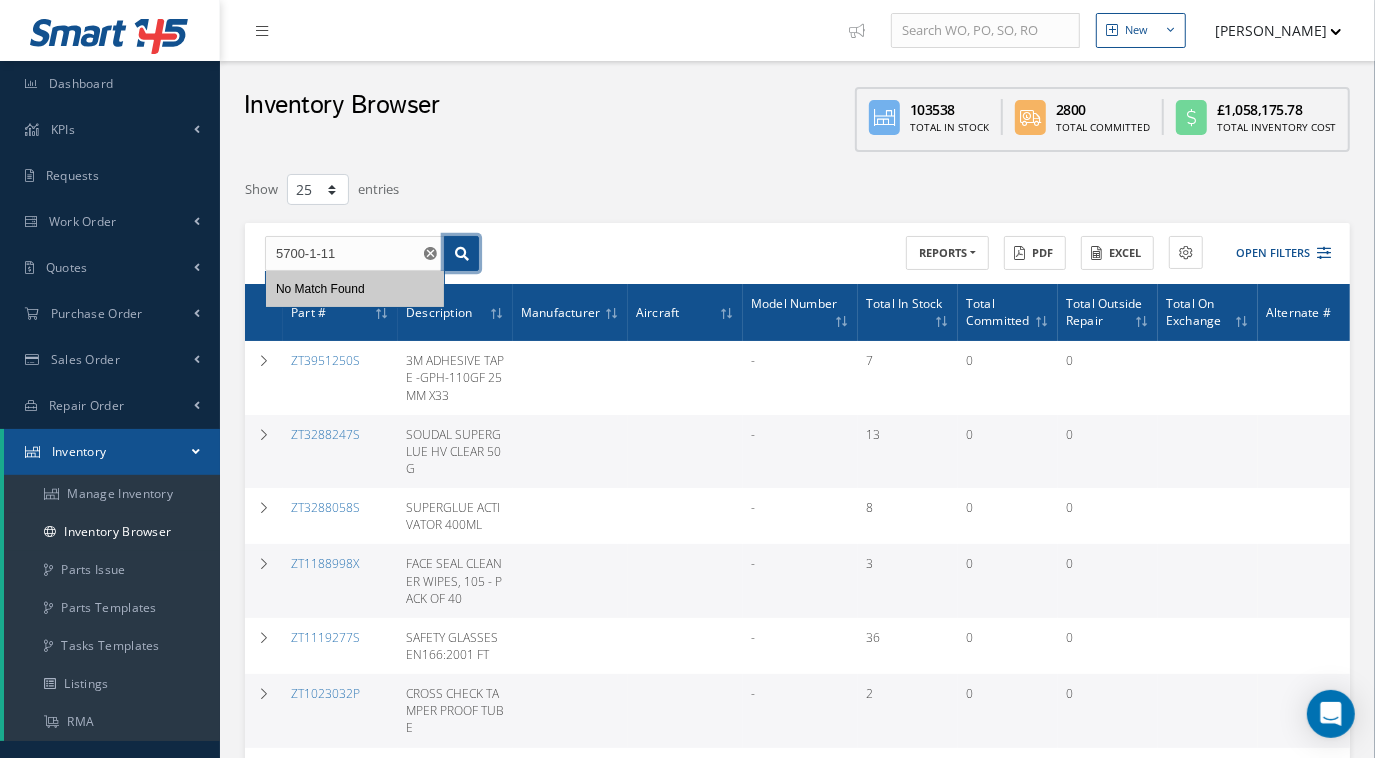 click at bounding box center [461, 254] 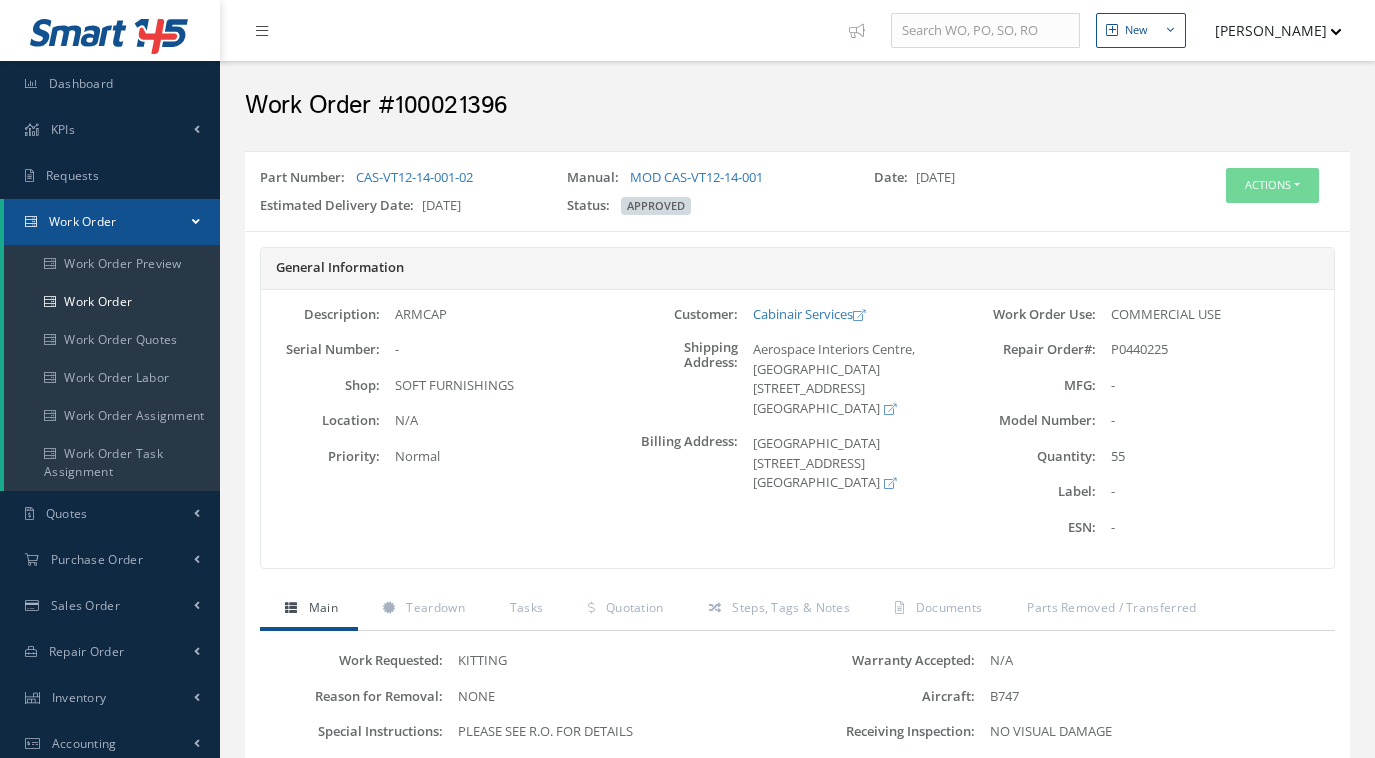 scroll, scrollTop: 0, scrollLeft: 0, axis: both 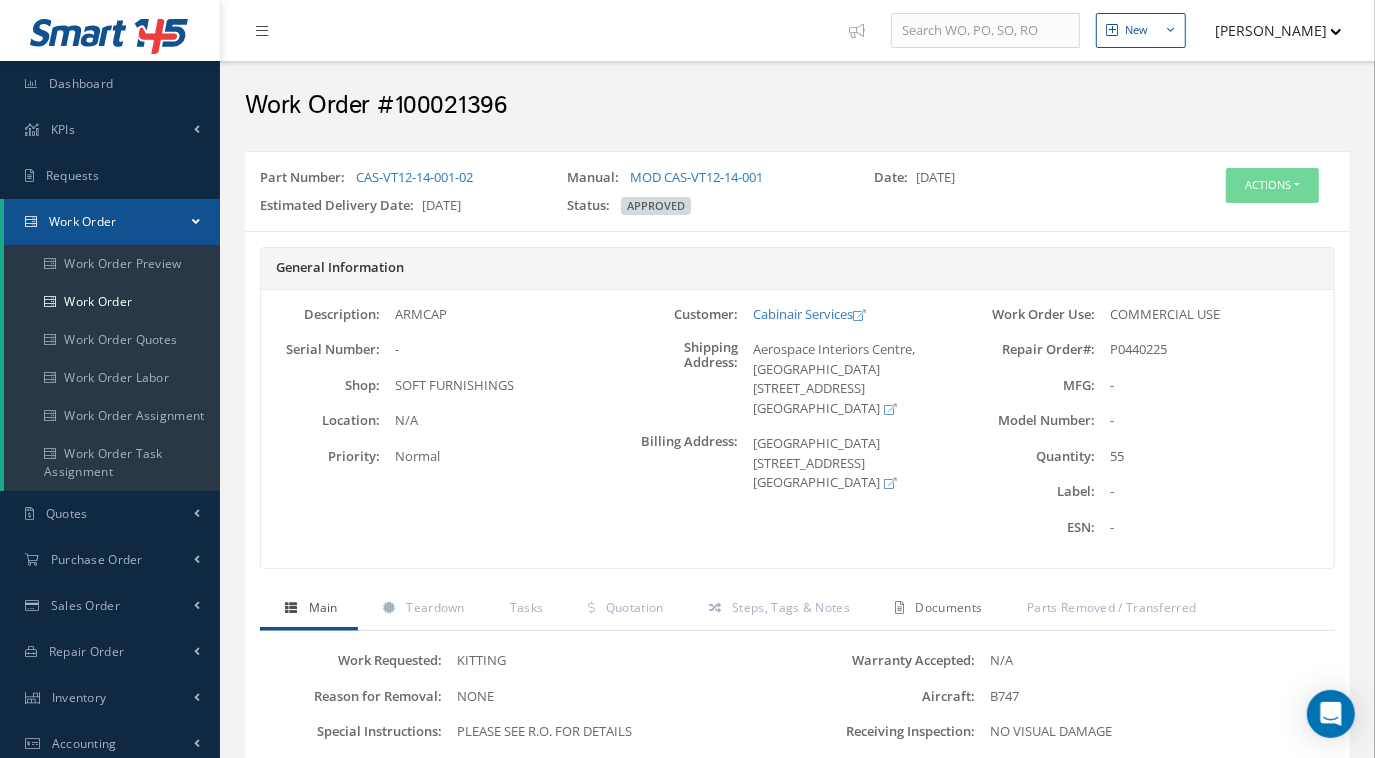 click on "Documents" at bounding box center (936, 610) 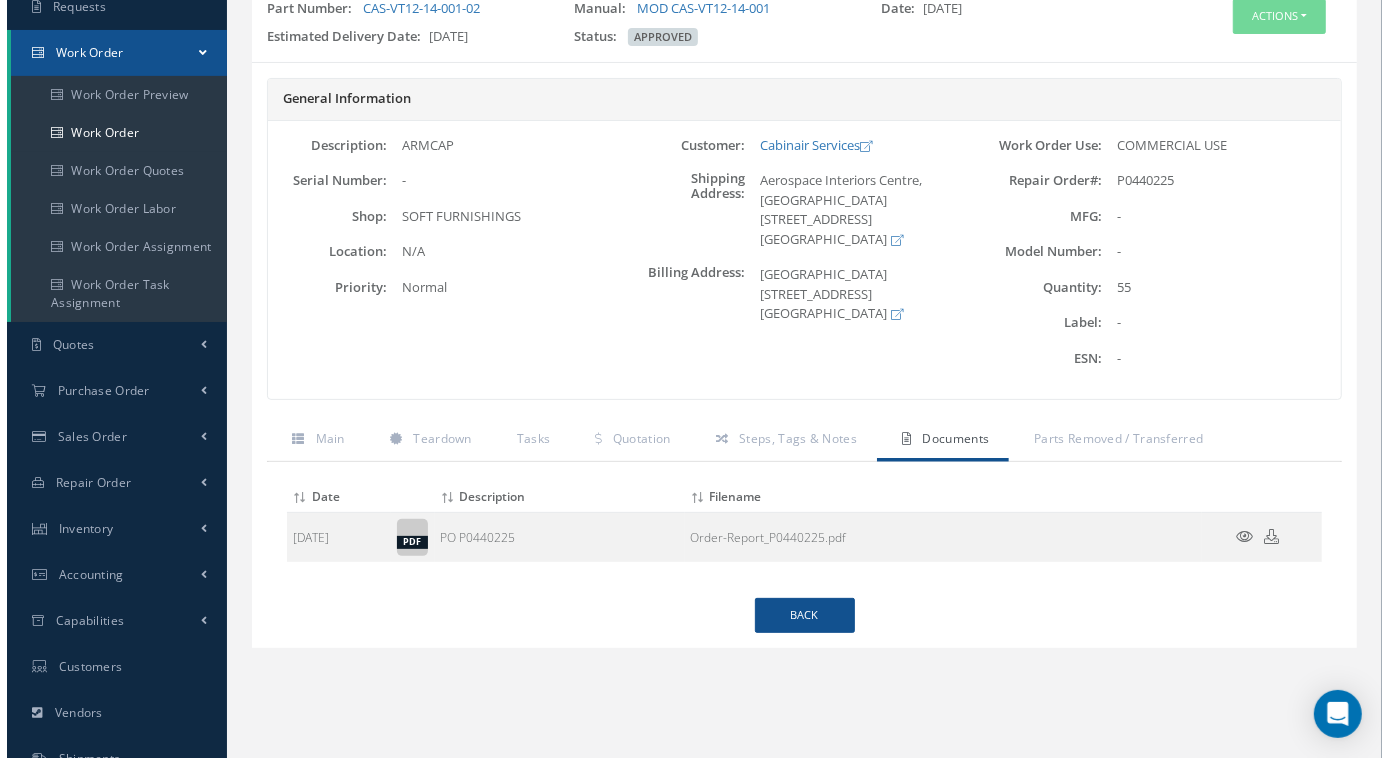 scroll, scrollTop: 181, scrollLeft: 0, axis: vertical 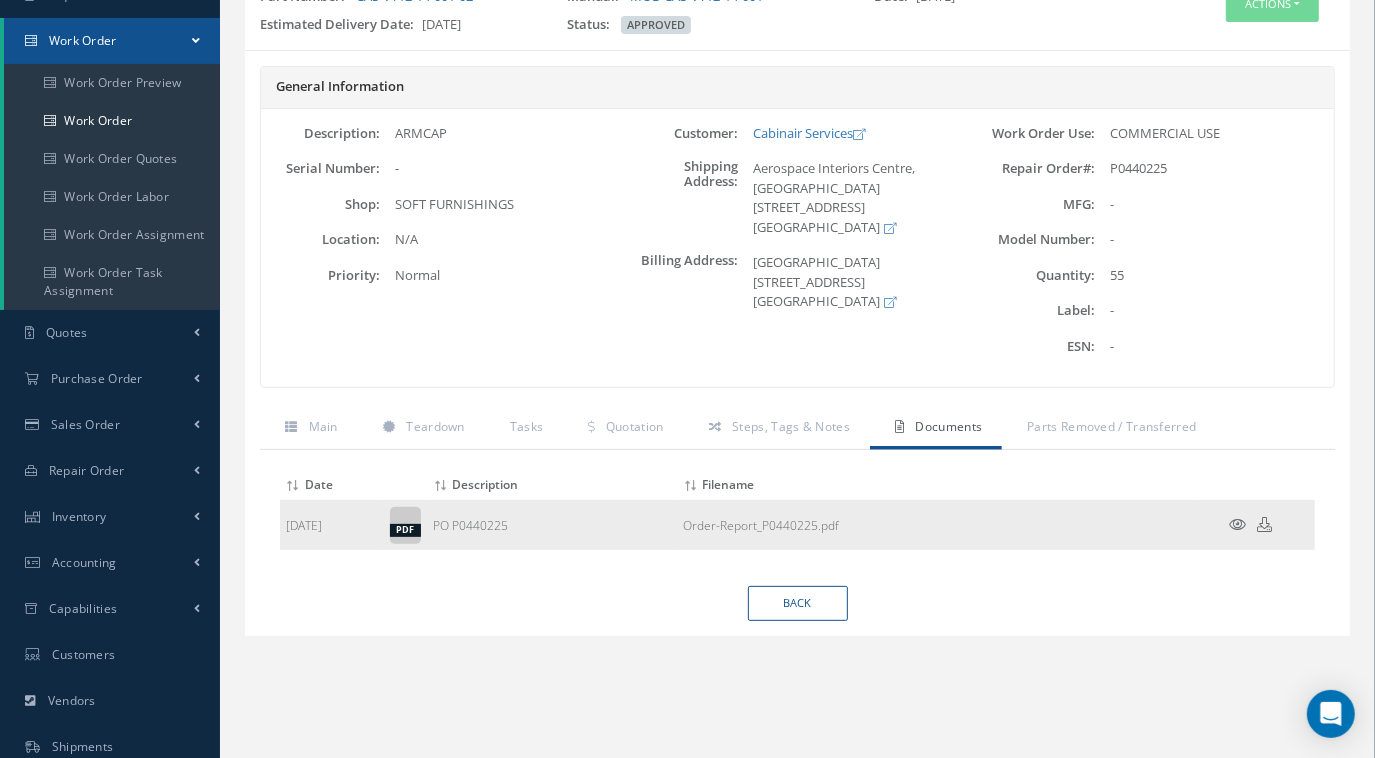click at bounding box center [1238, 524] 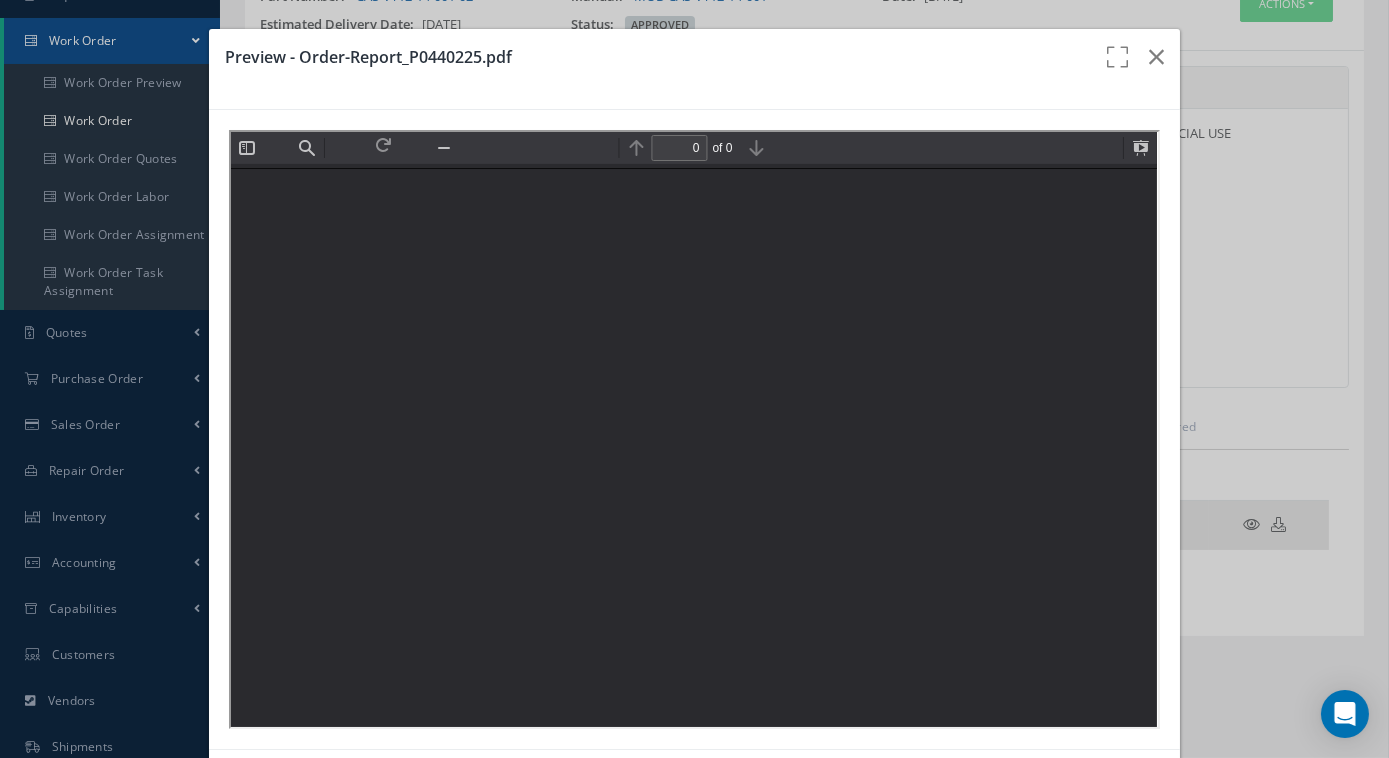 scroll, scrollTop: 0, scrollLeft: 0, axis: both 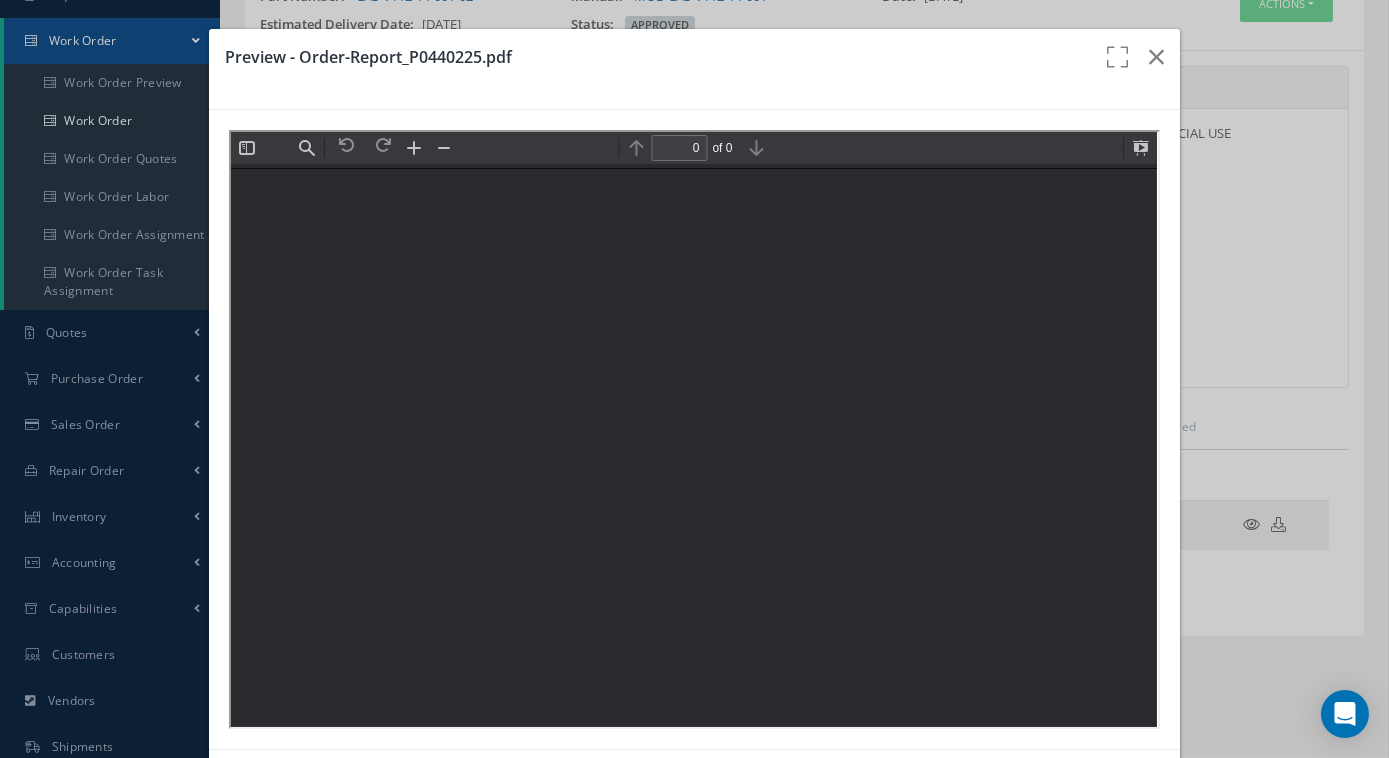 type on "1" 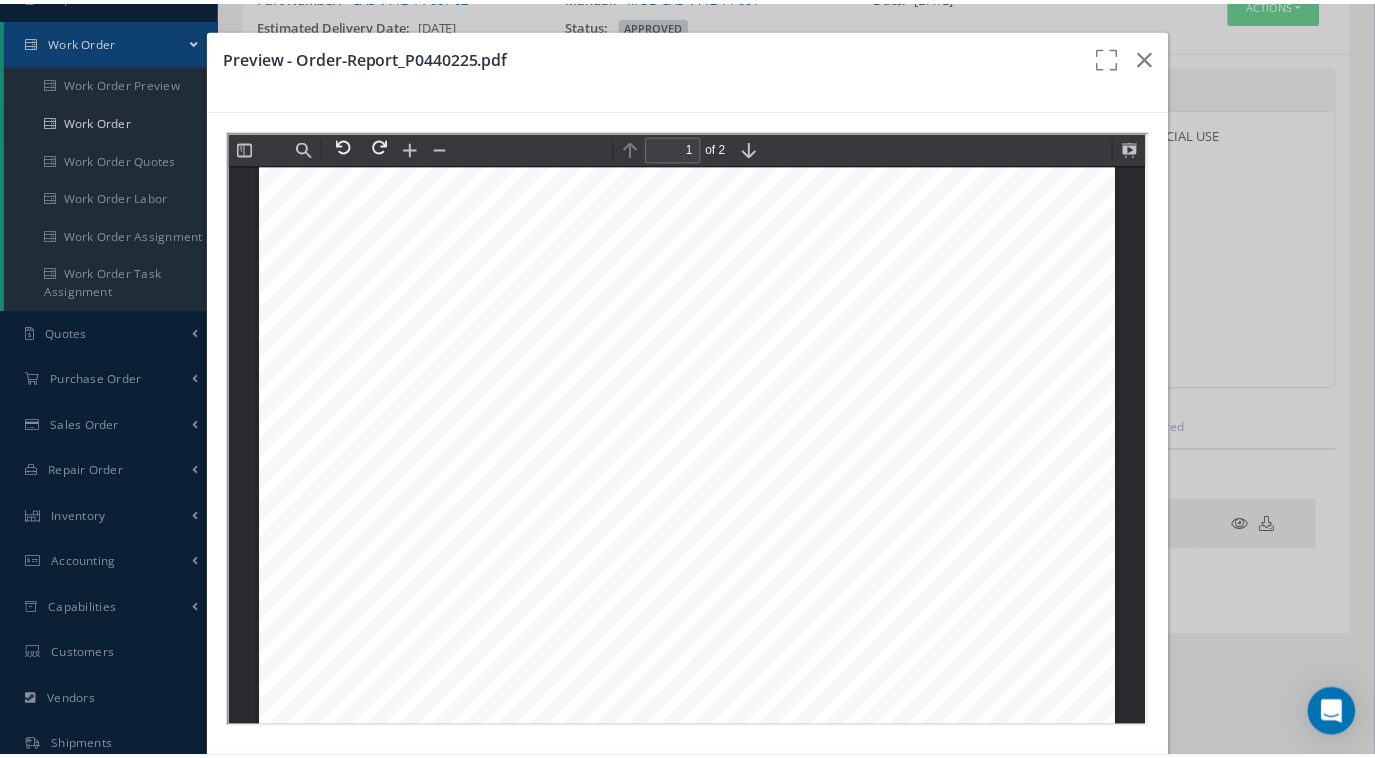 scroll, scrollTop: 373, scrollLeft: 0, axis: vertical 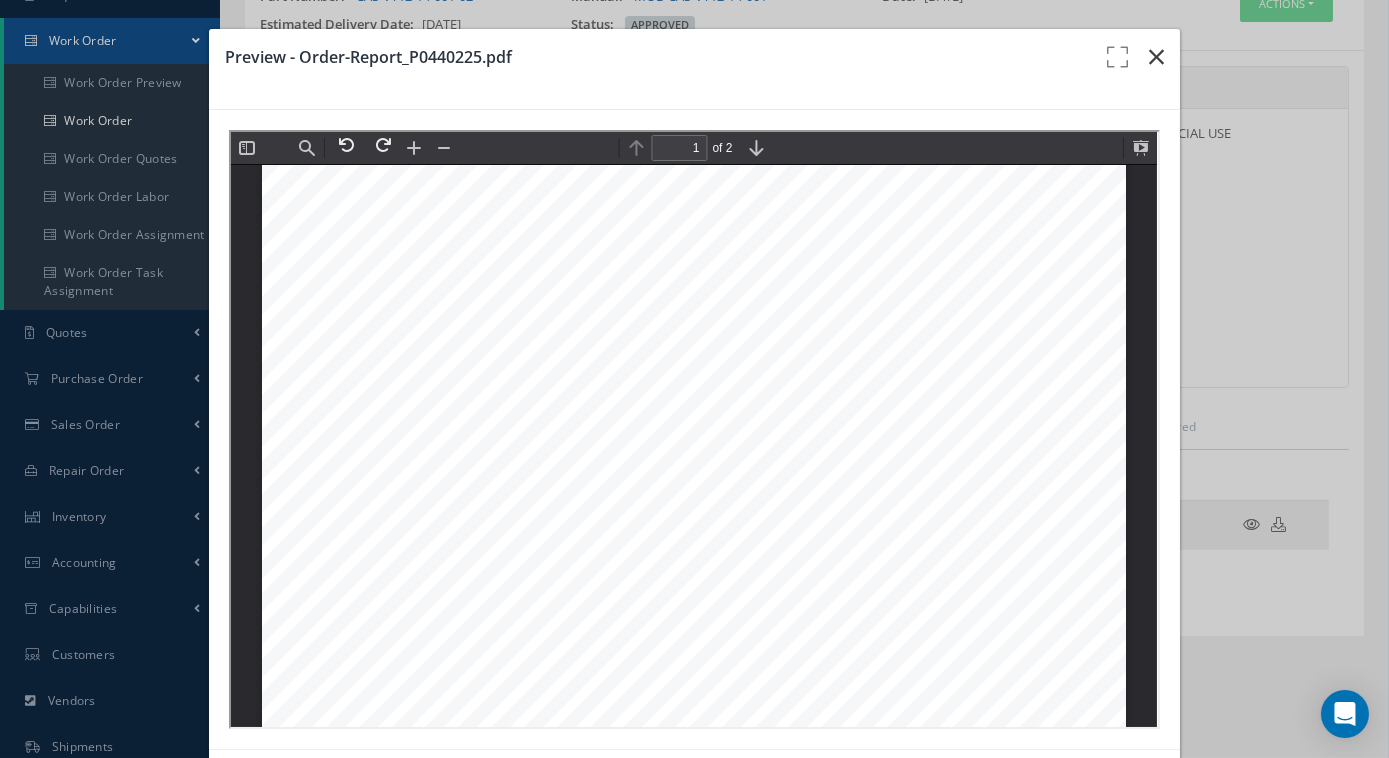 click at bounding box center [1156, 57] 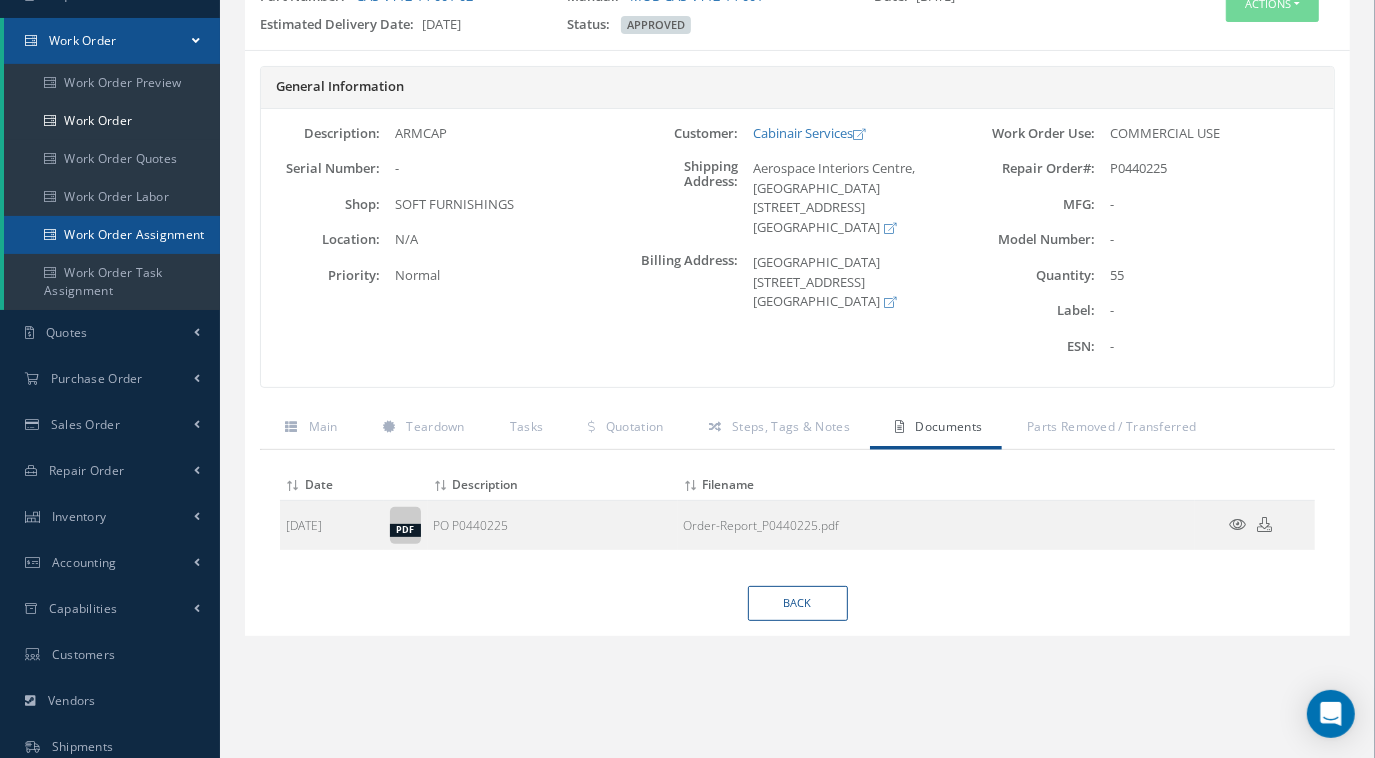scroll, scrollTop: 0, scrollLeft: 0, axis: both 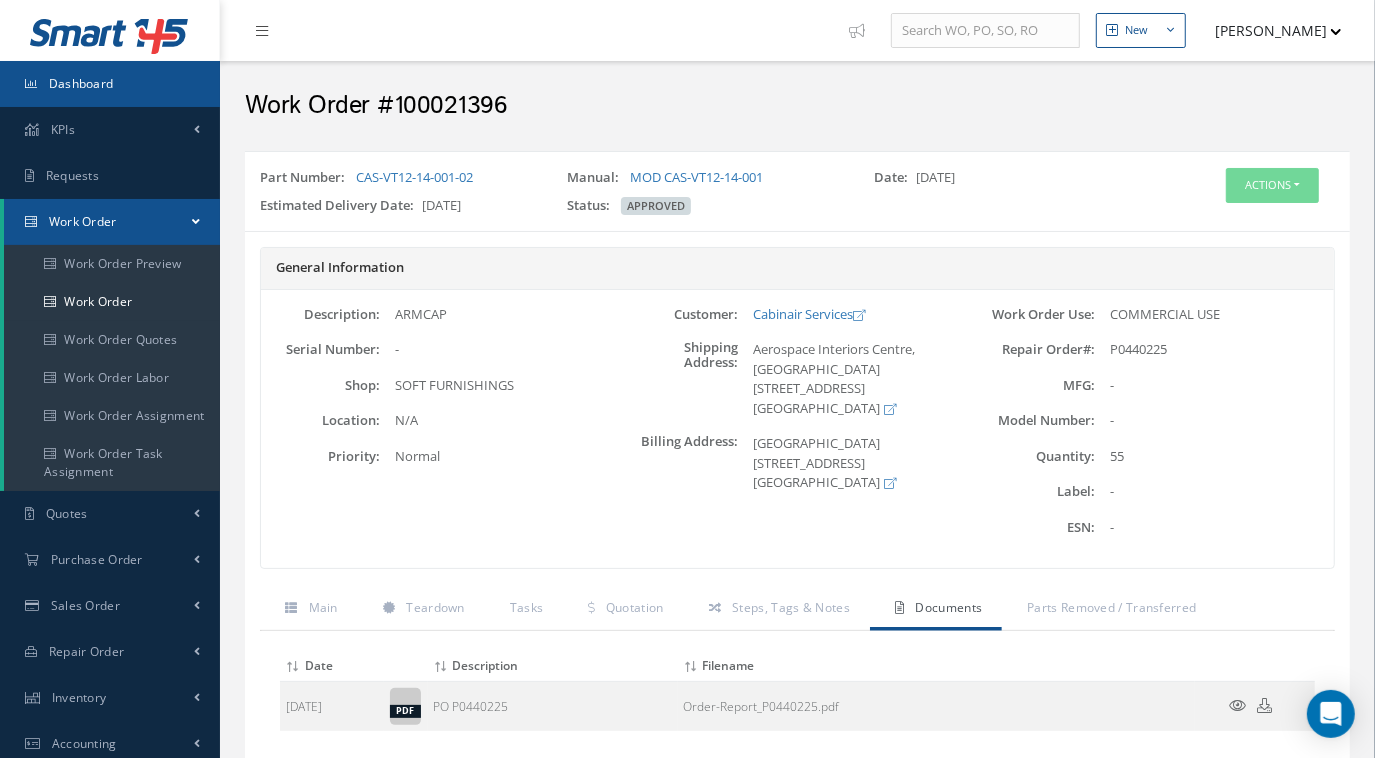 click on "Dashboard" at bounding box center [110, 84] 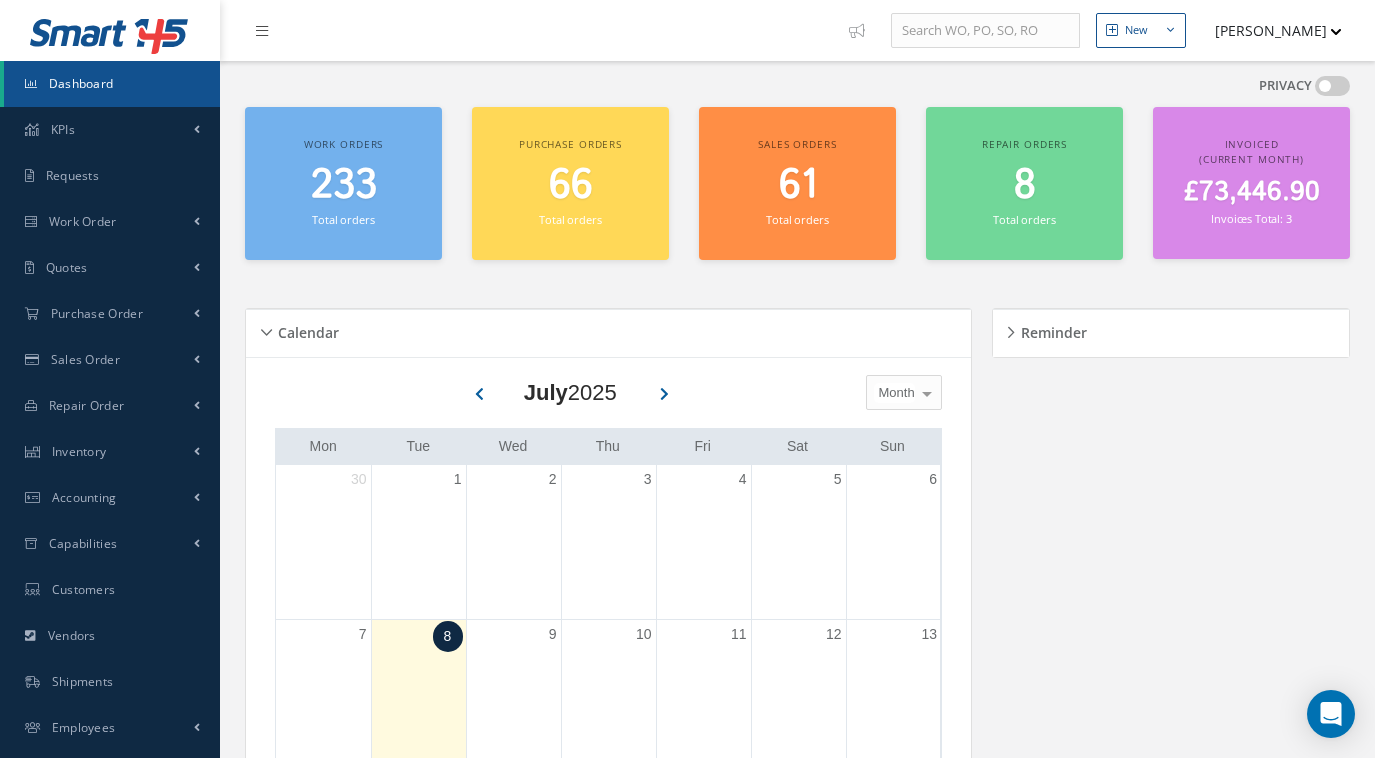 scroll, scrollTop: 0, scrollLeft: 0, axis: both 